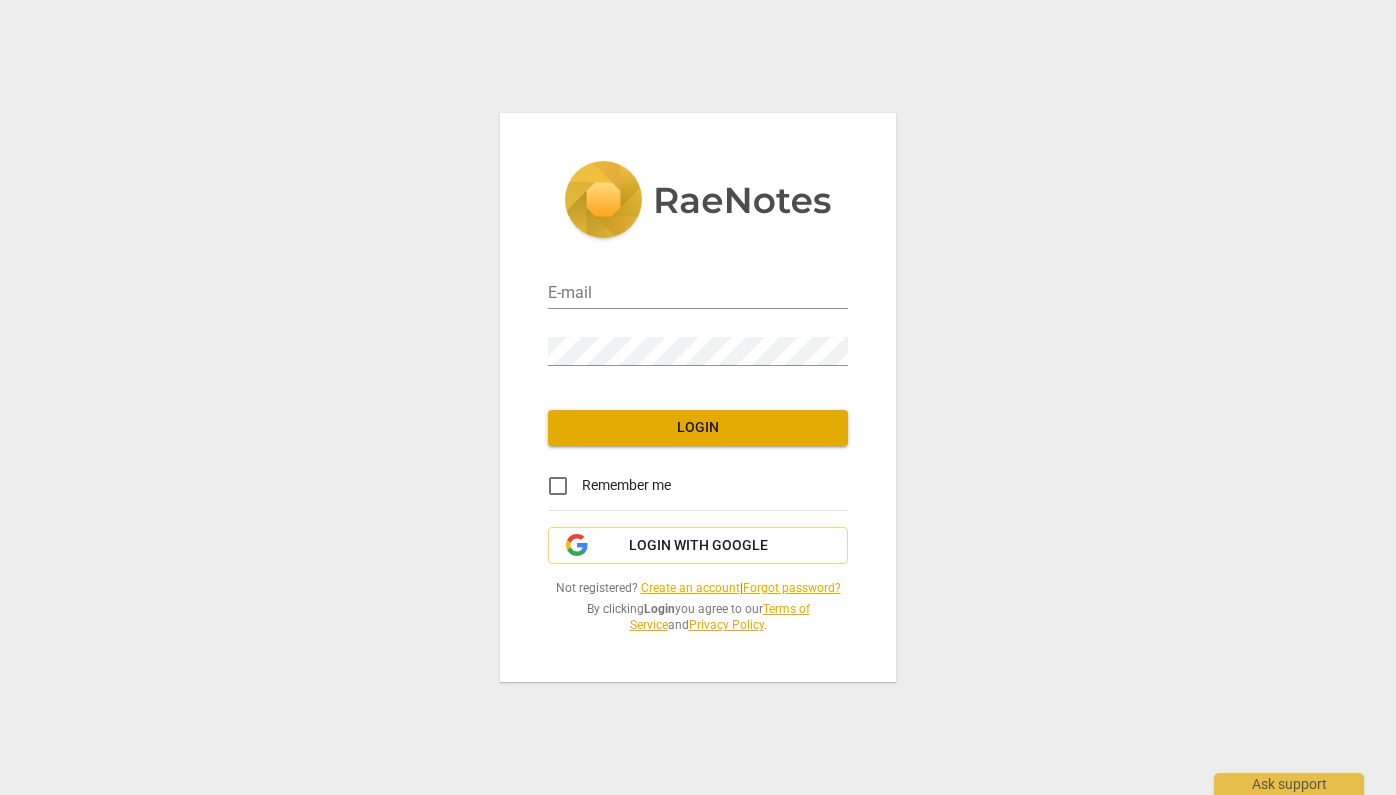 scroll, scrollTop: 0, scrollLeft: 0, axis: both 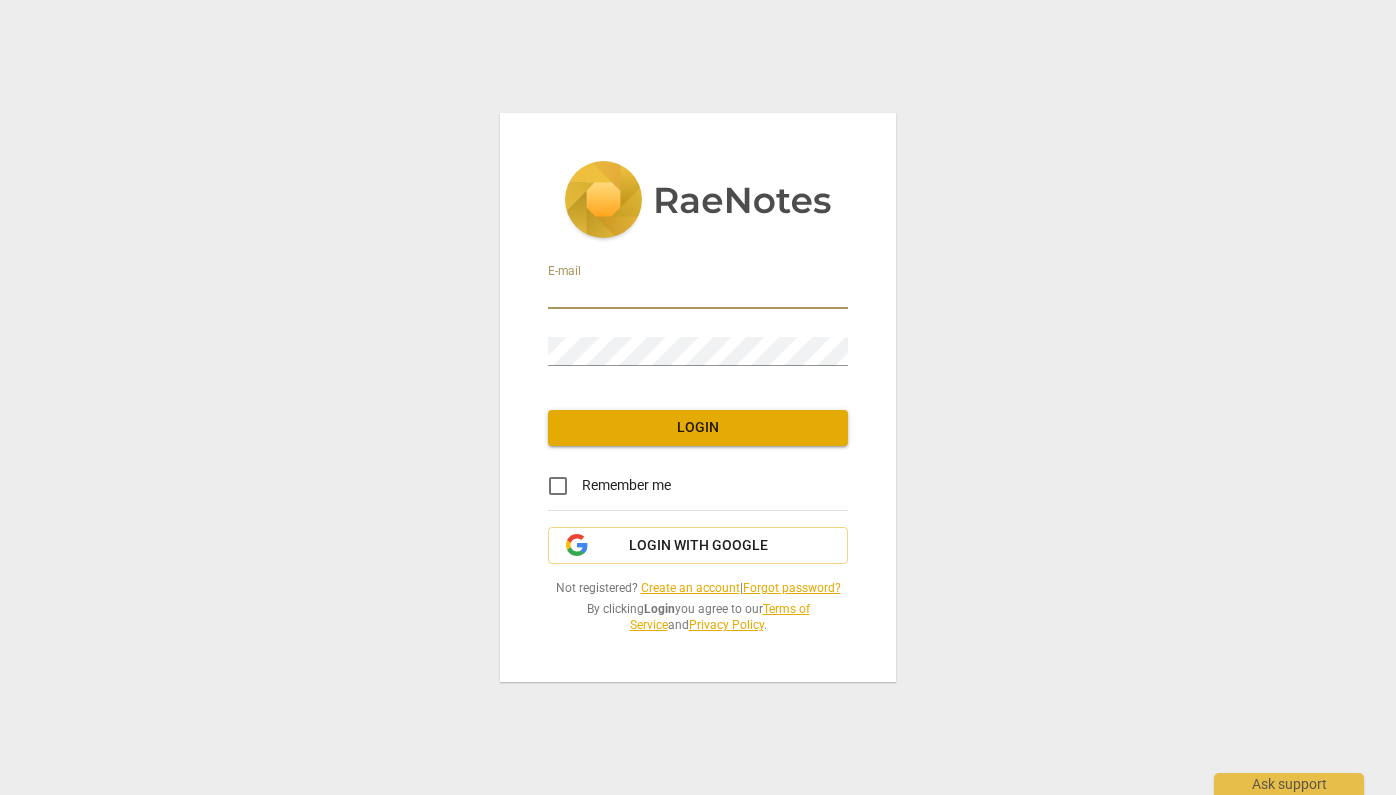 type on "[EMAIL_ADDRESS][DOMAIN_NAME]" 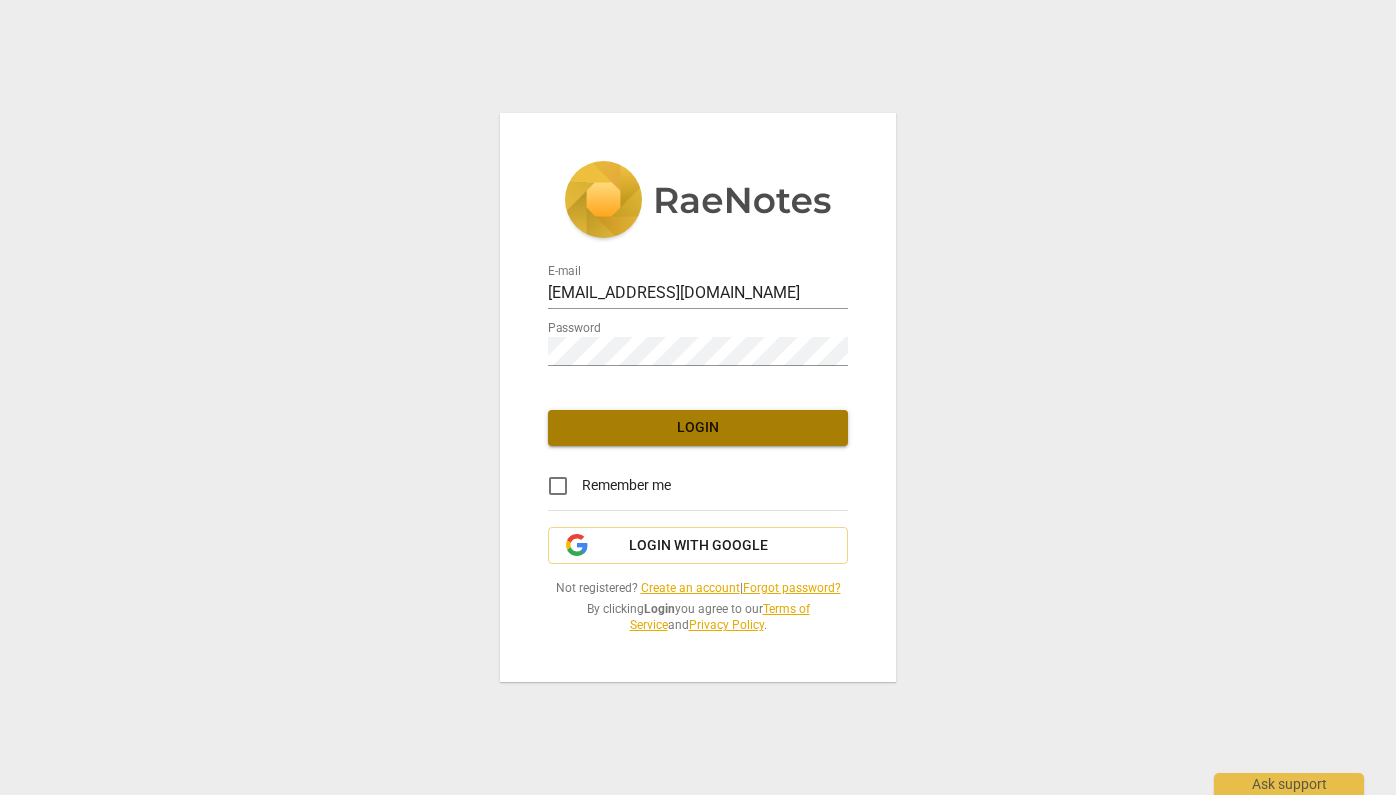 click on "Login" at bounding box center (698, 428) 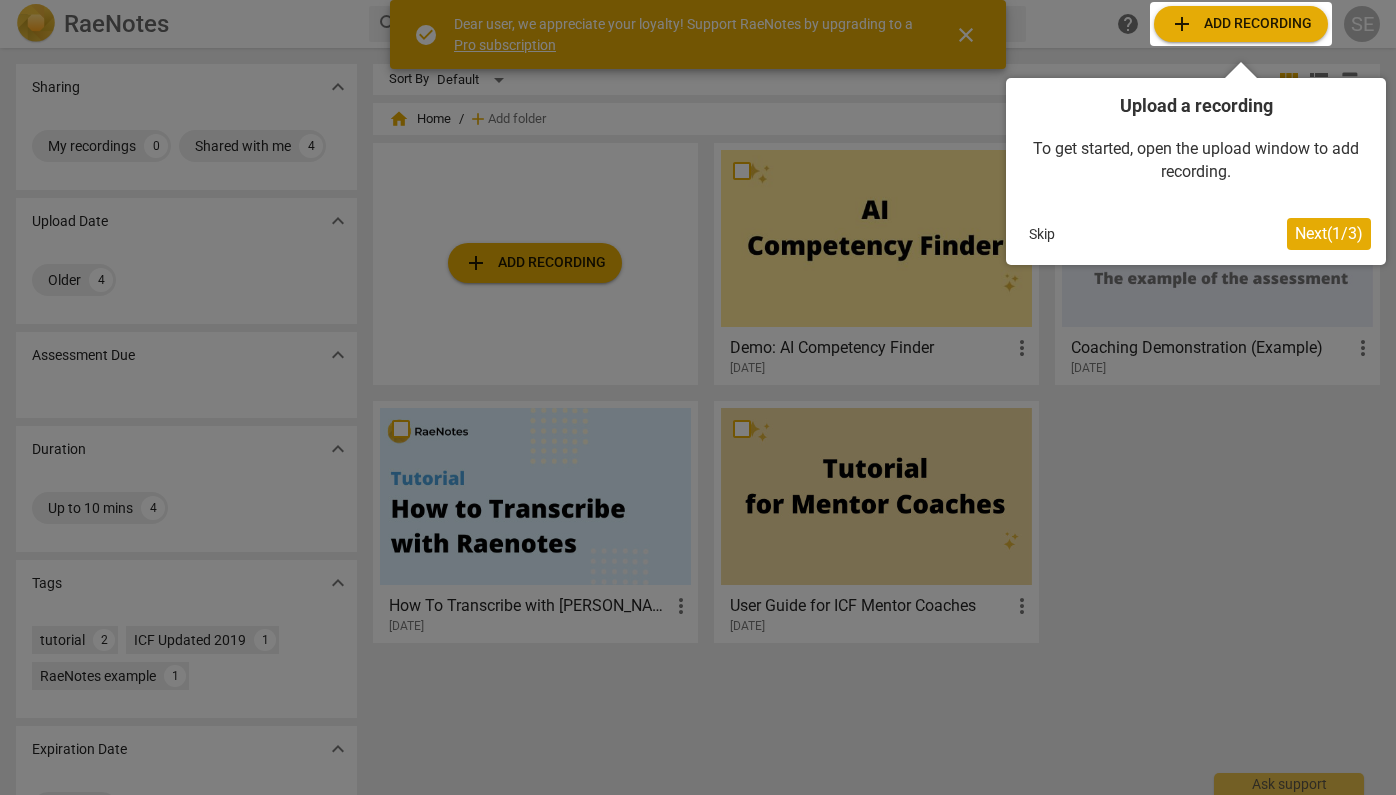 click on "Next  ( 1 / 3 )" at bounding box center [1329, 233] 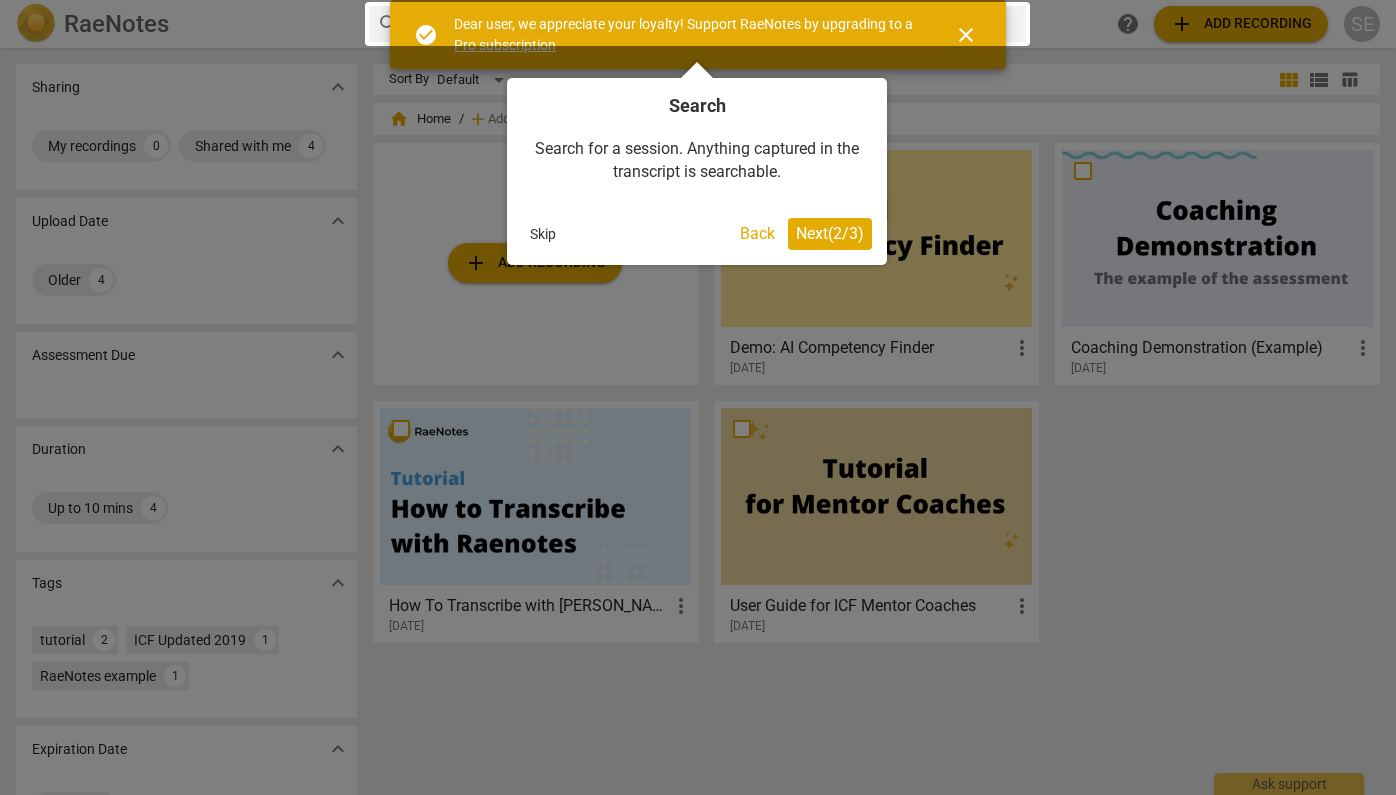 click on "Next  ( 2 / 3 )" at bounding box center [830, 233] 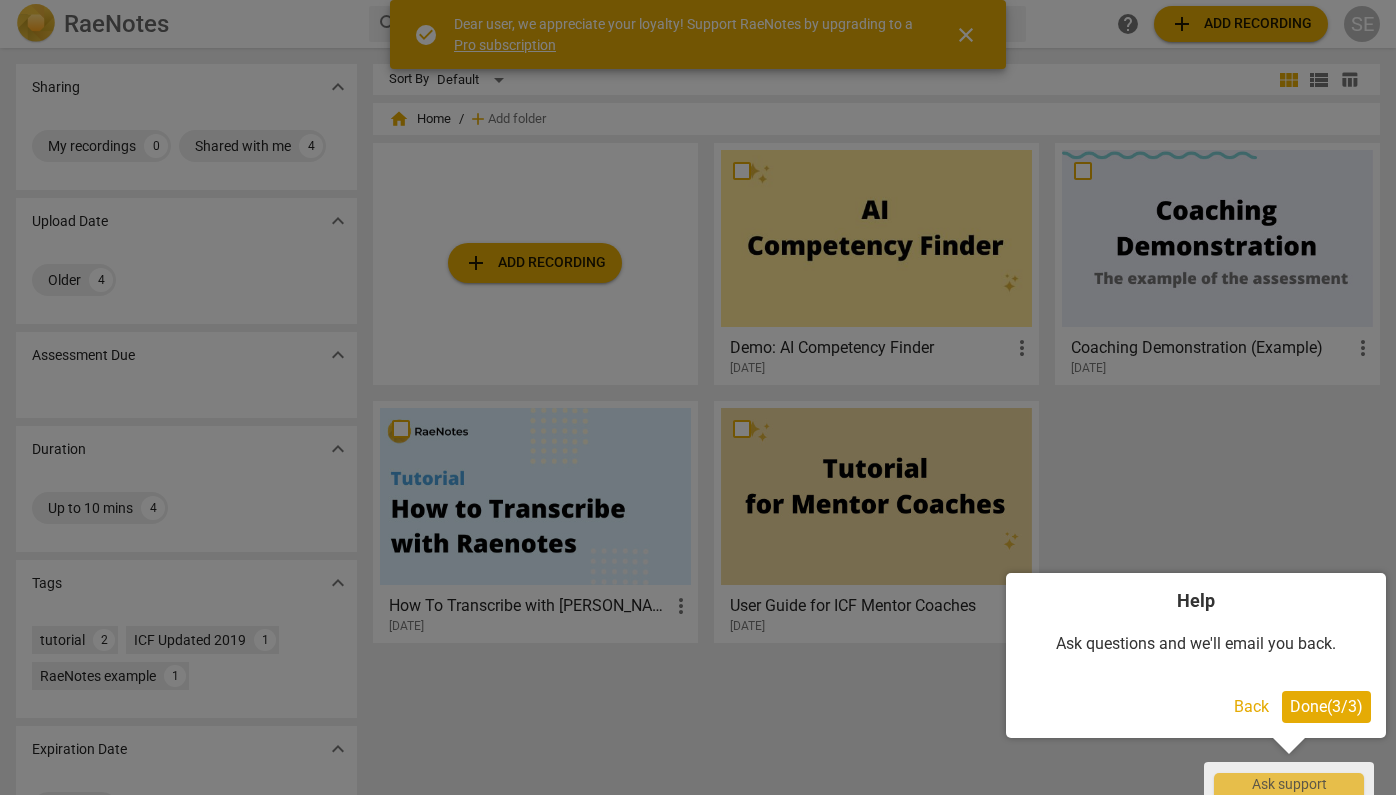 click on "Done  ( 3 / 3 )" at bounding box center [1326, 706] 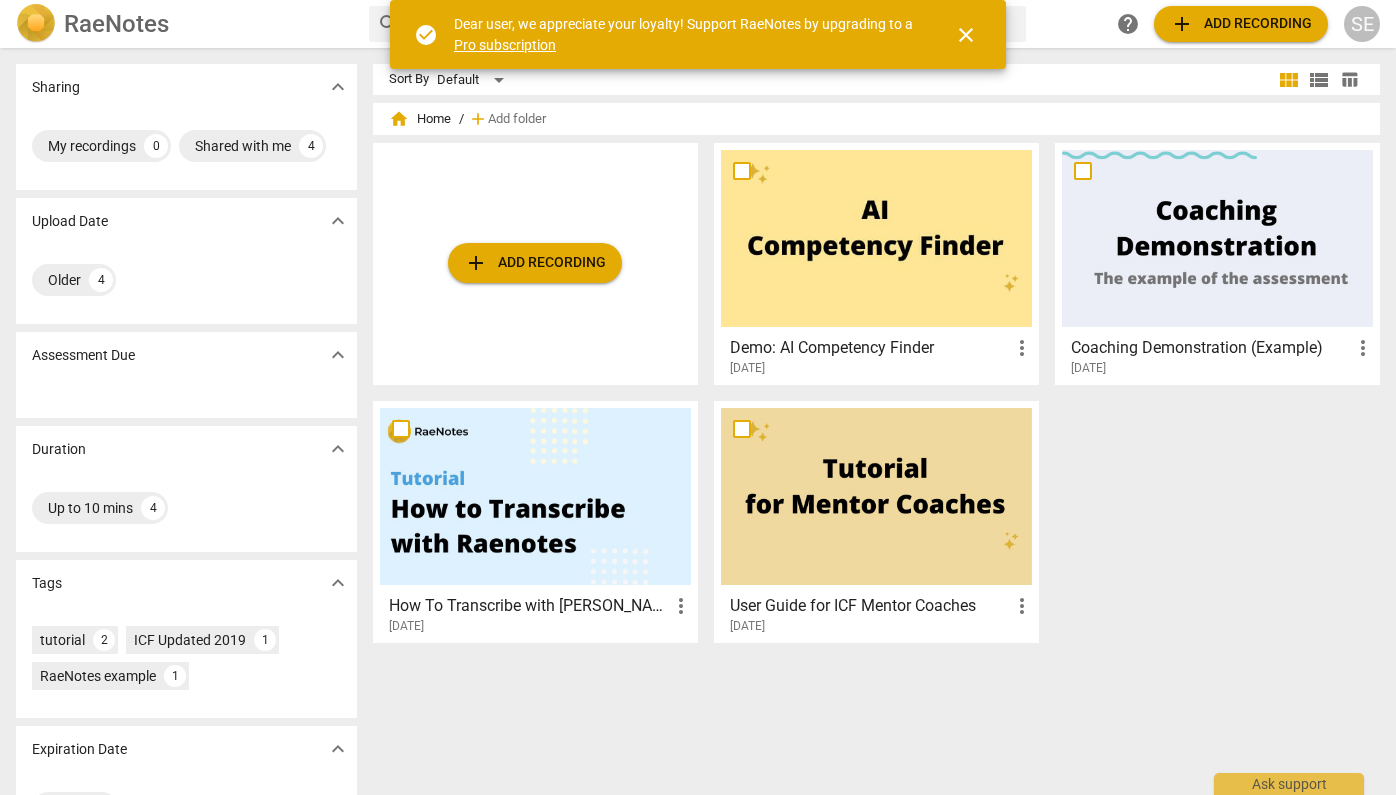 click on "add   Add recording" at bounding box center [1241, 24] 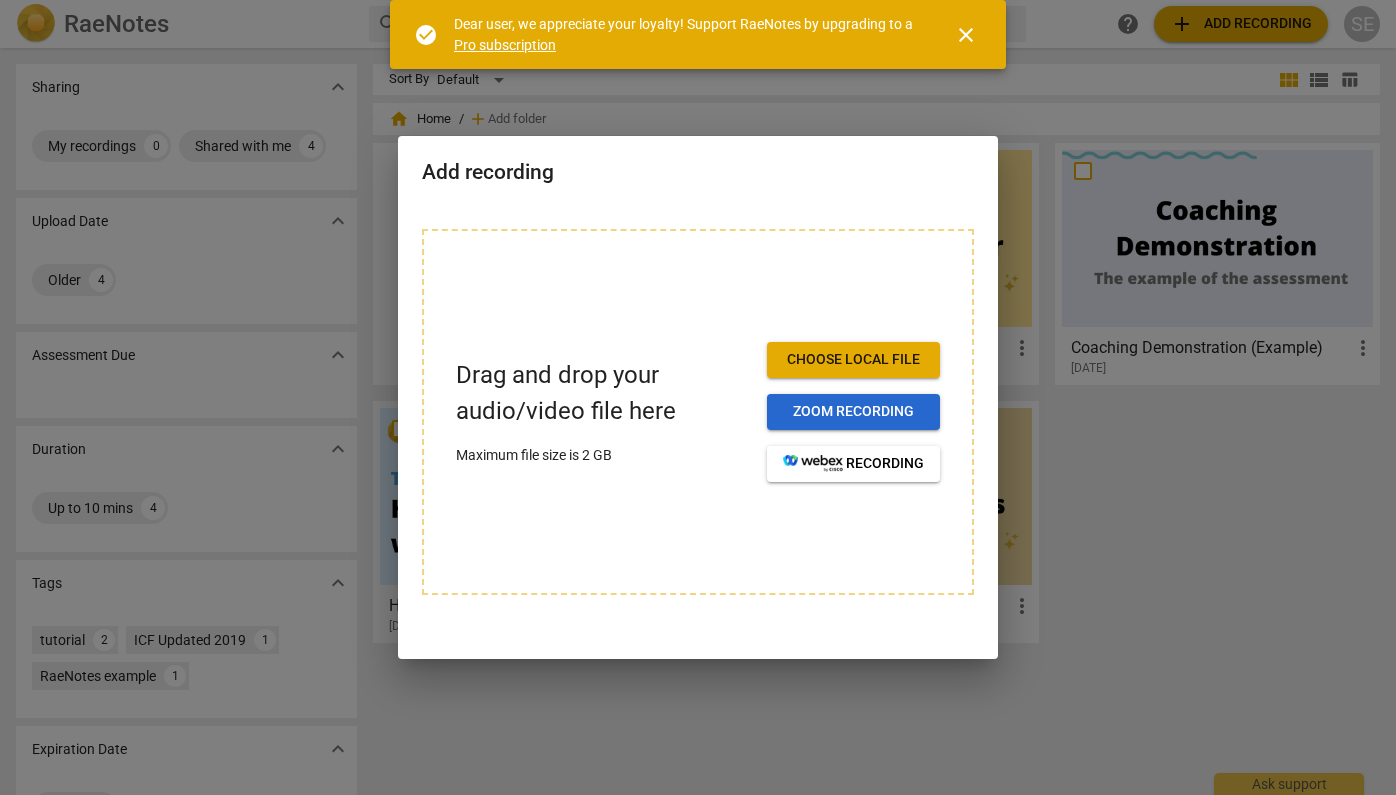 click on "Zoom recording" at bounding box center (853, 412) 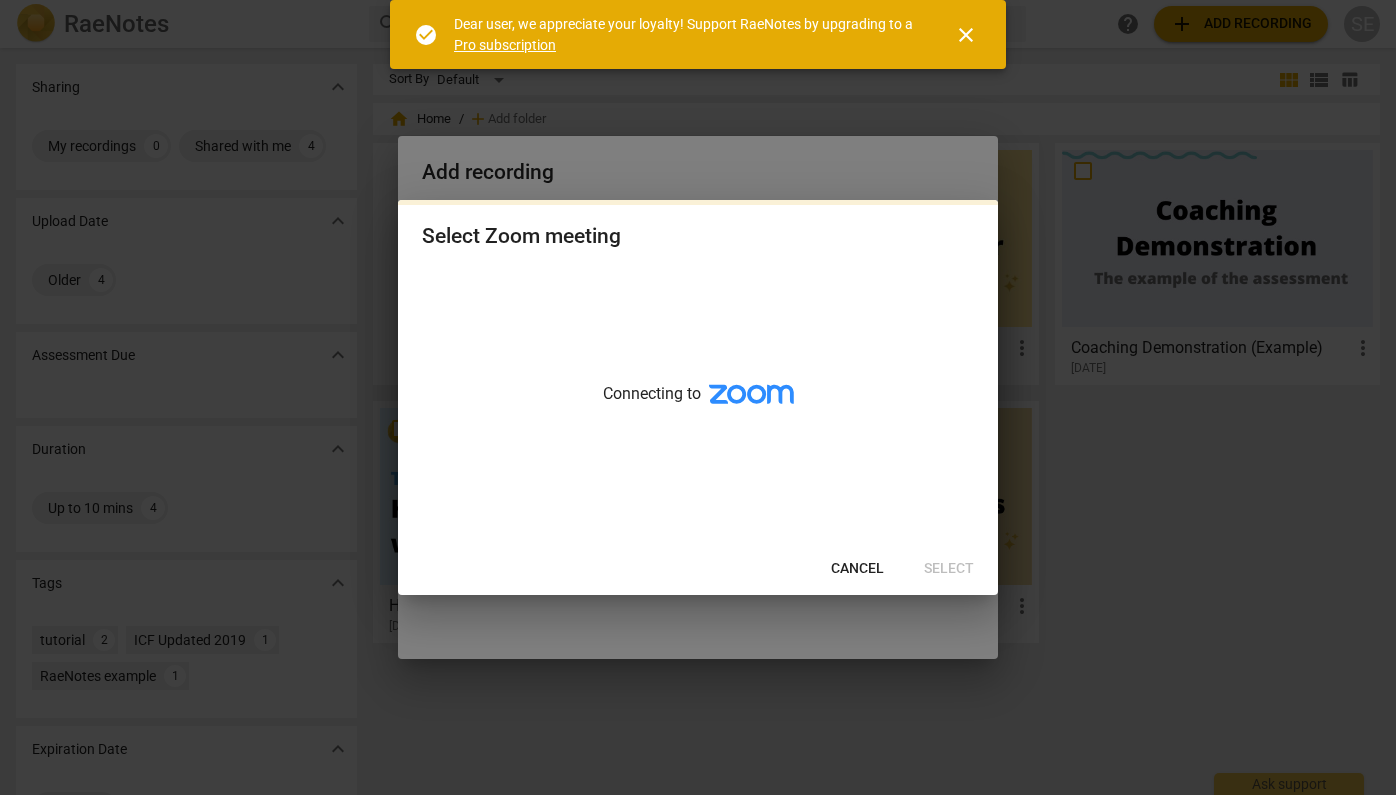 scroll, scrollTop: 0, scrollLeft: 0, axis: both 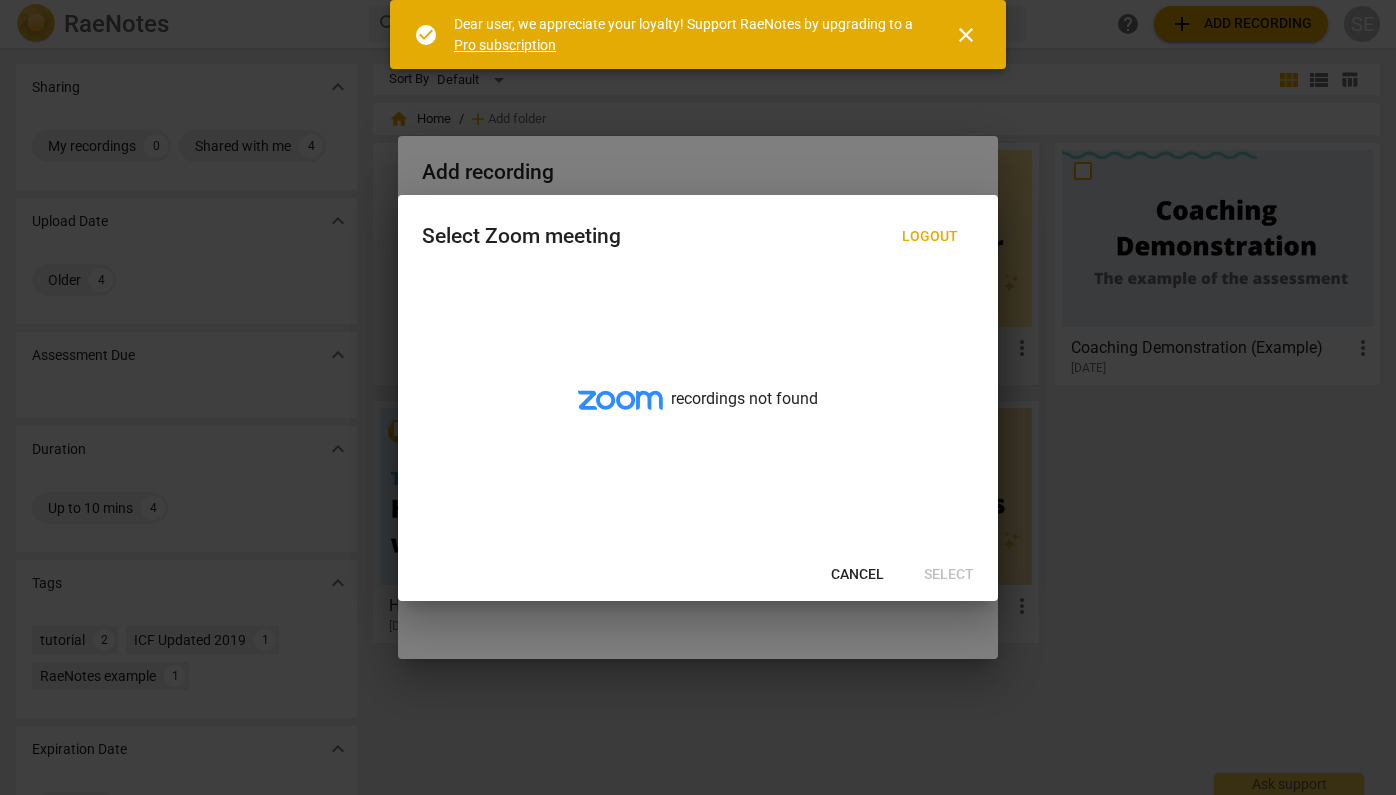 click on "Cancel" at bounding box center [857, 575] 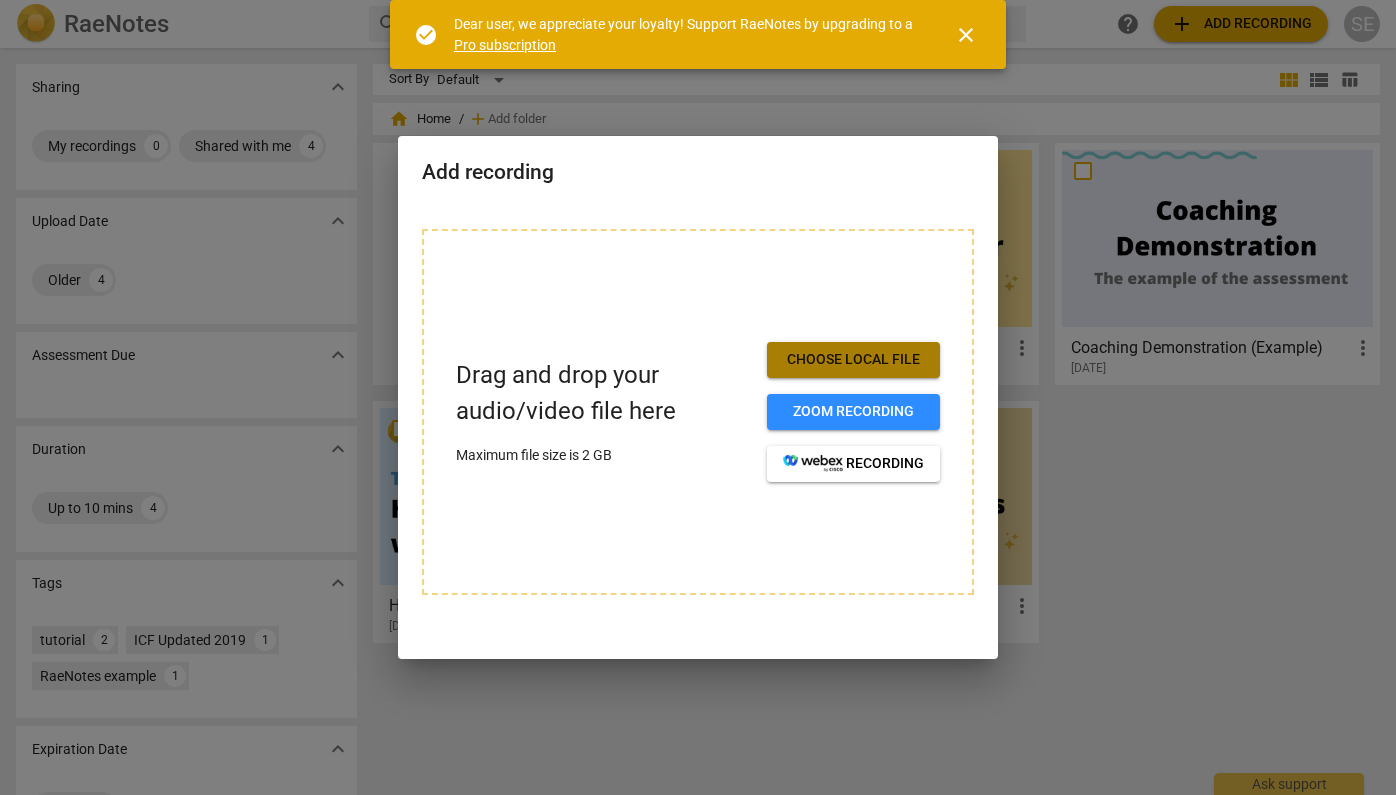 click on "Choose local file" at bounding box center (853, 360) 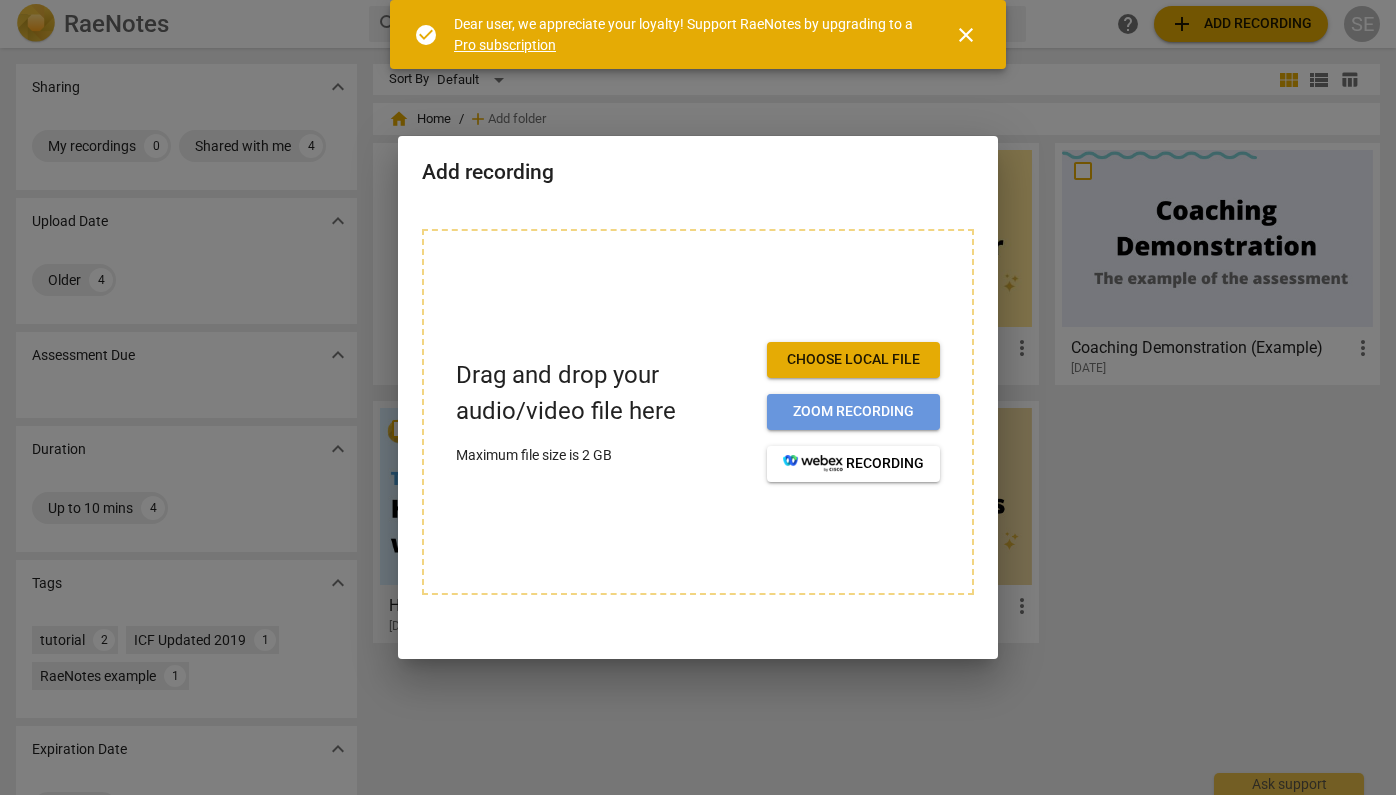 click on "Zoom recording" at bounding box center [853, 412] 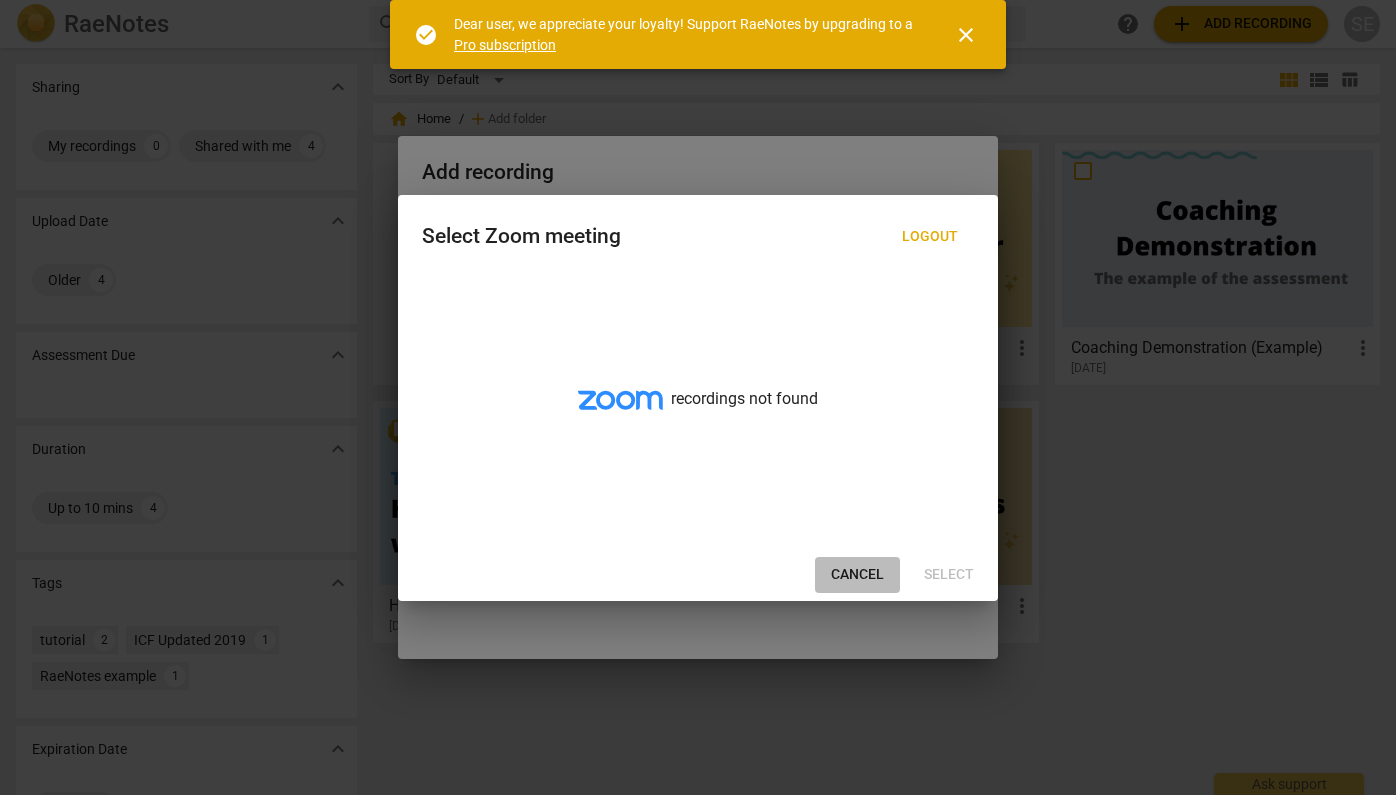 click on "Cancel" at bounding box center [857, 575] 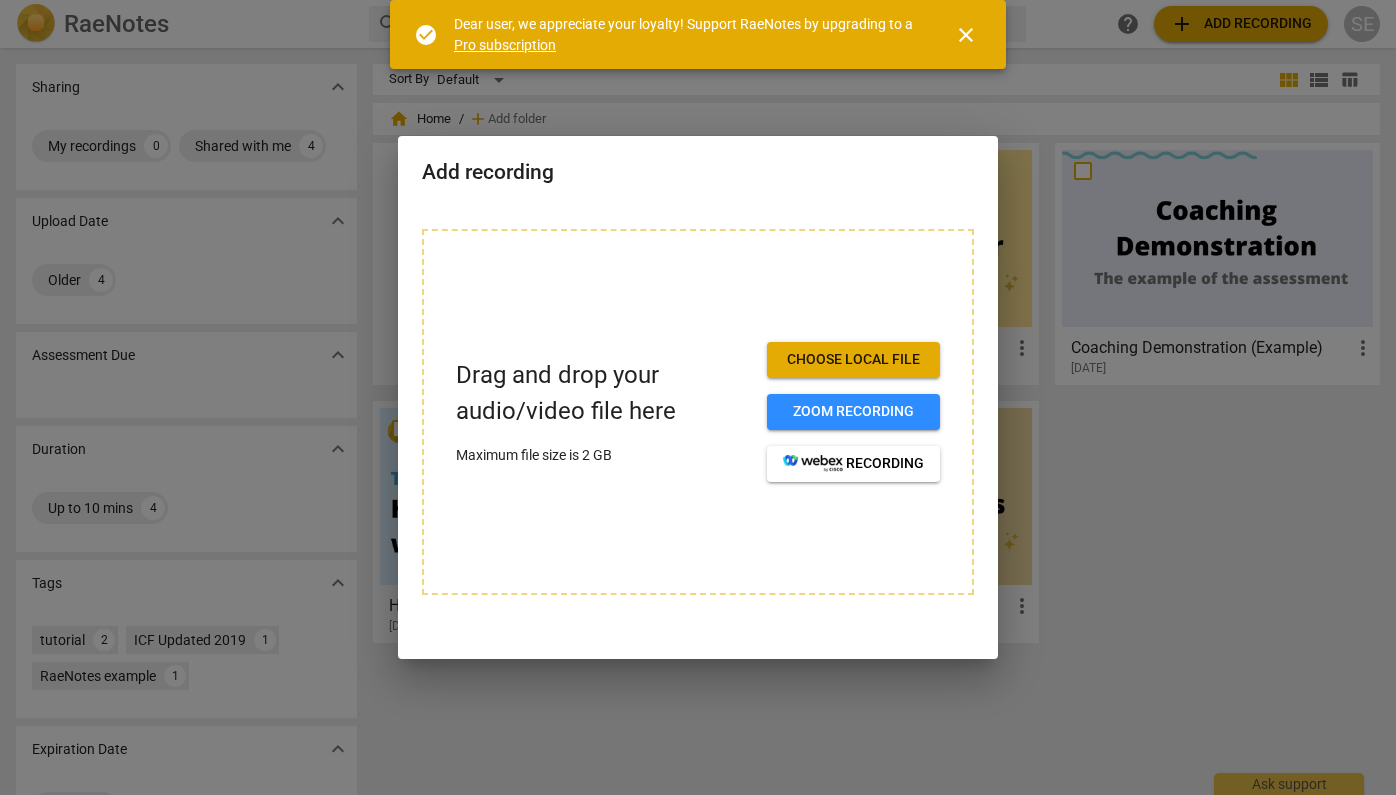 click on "Add recording" at bounding box center (698, 170) 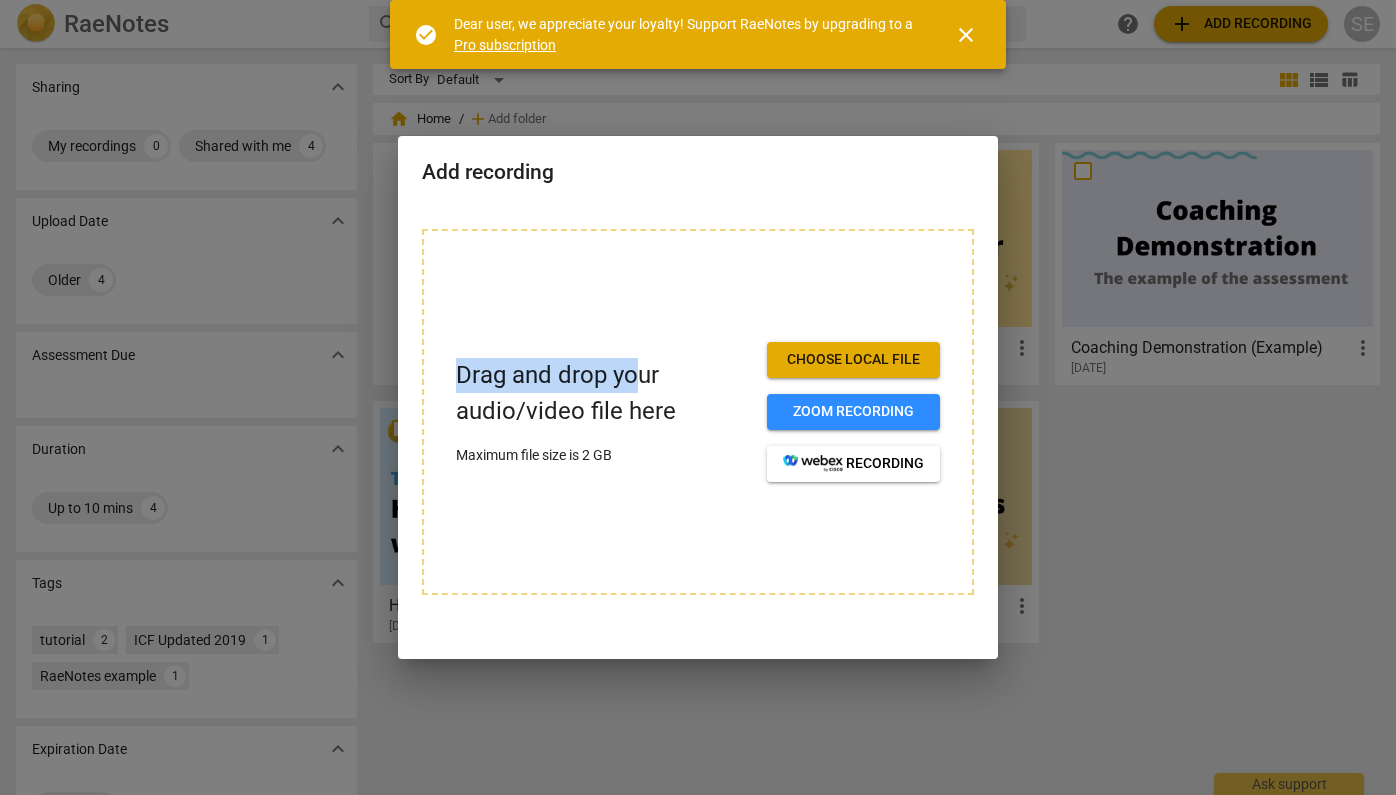 drag, startPoint x: 544, startPoint y: 189, endPoint x: 645, endPoint y: 379, distance: 215.17667 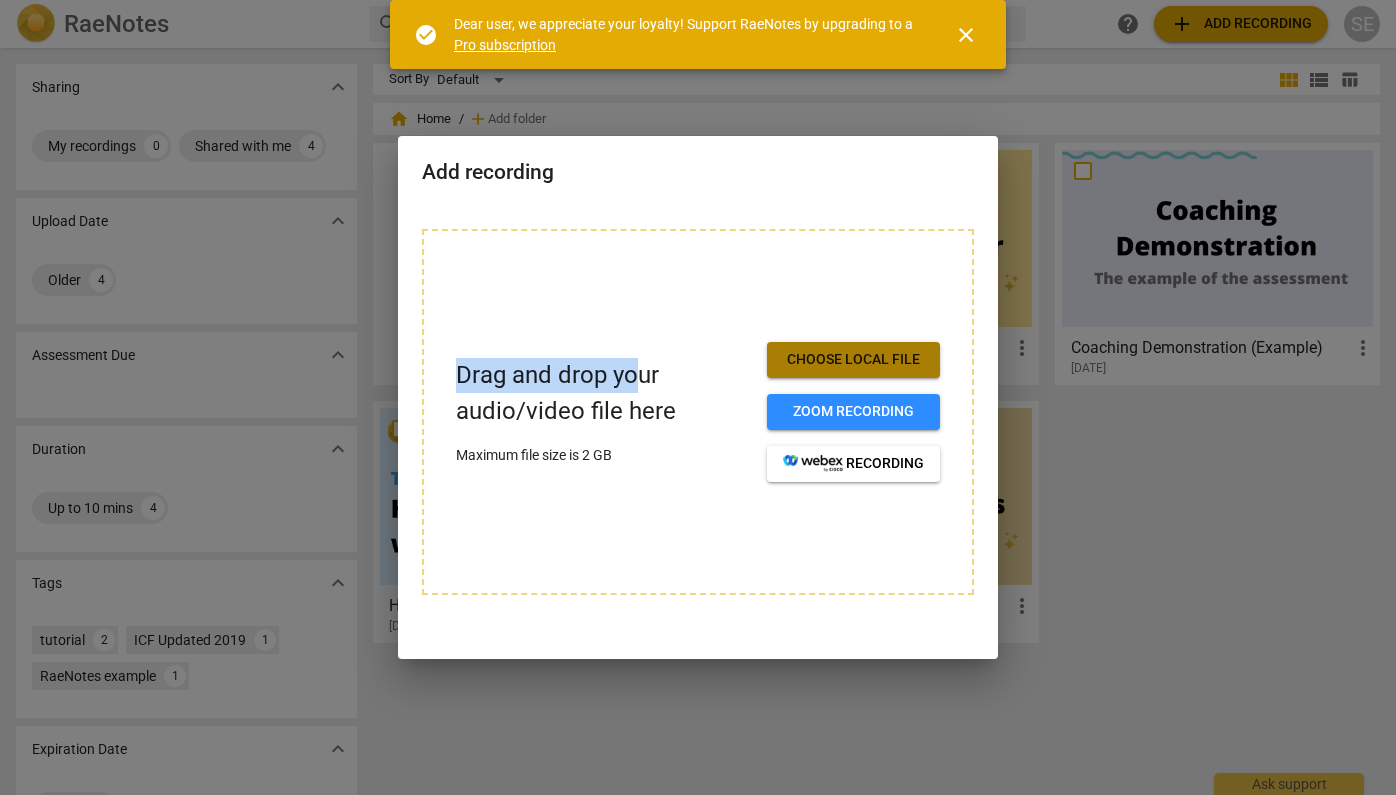 click on "Choose local file" at bounding box center [853, 360] 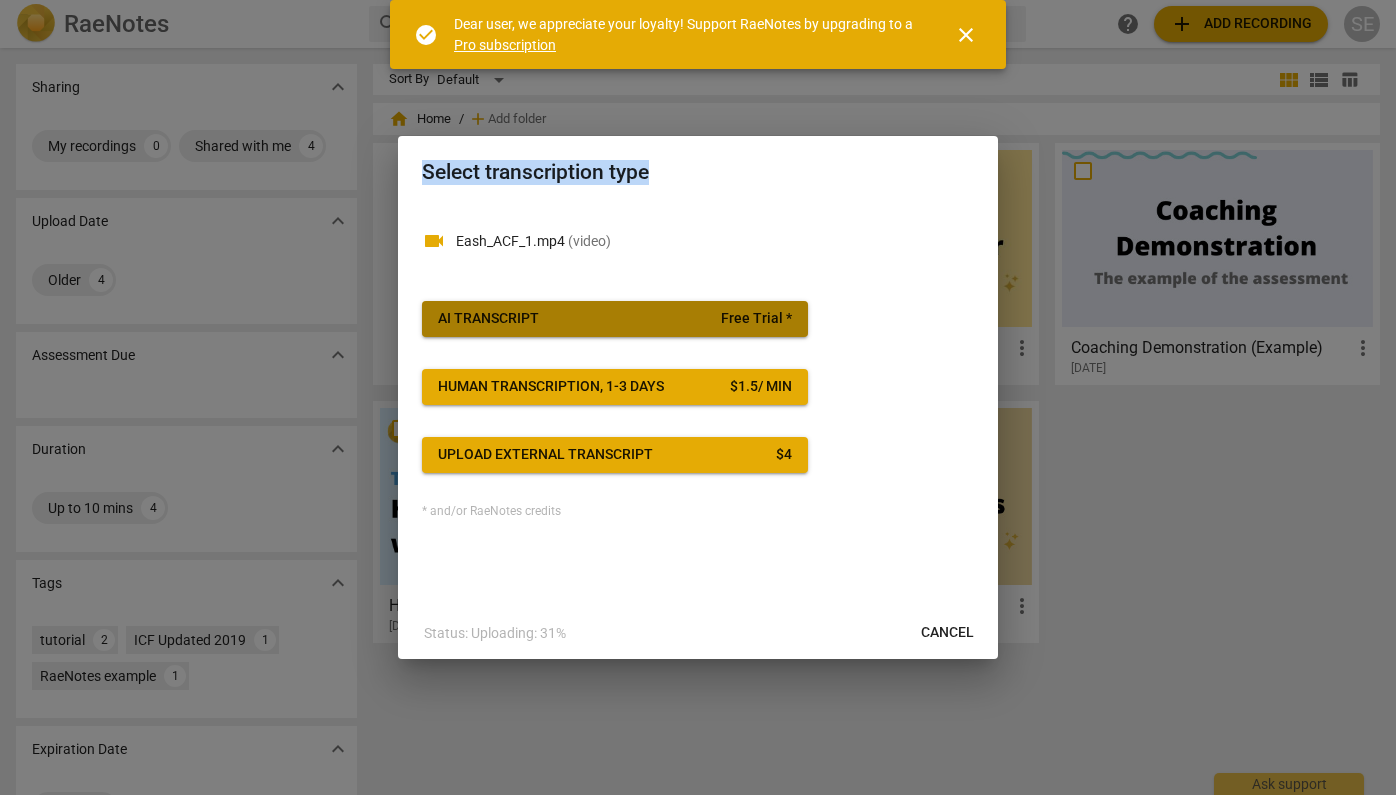 click on "AI Transcript Free Trial *" at bounding box center (615, 319) 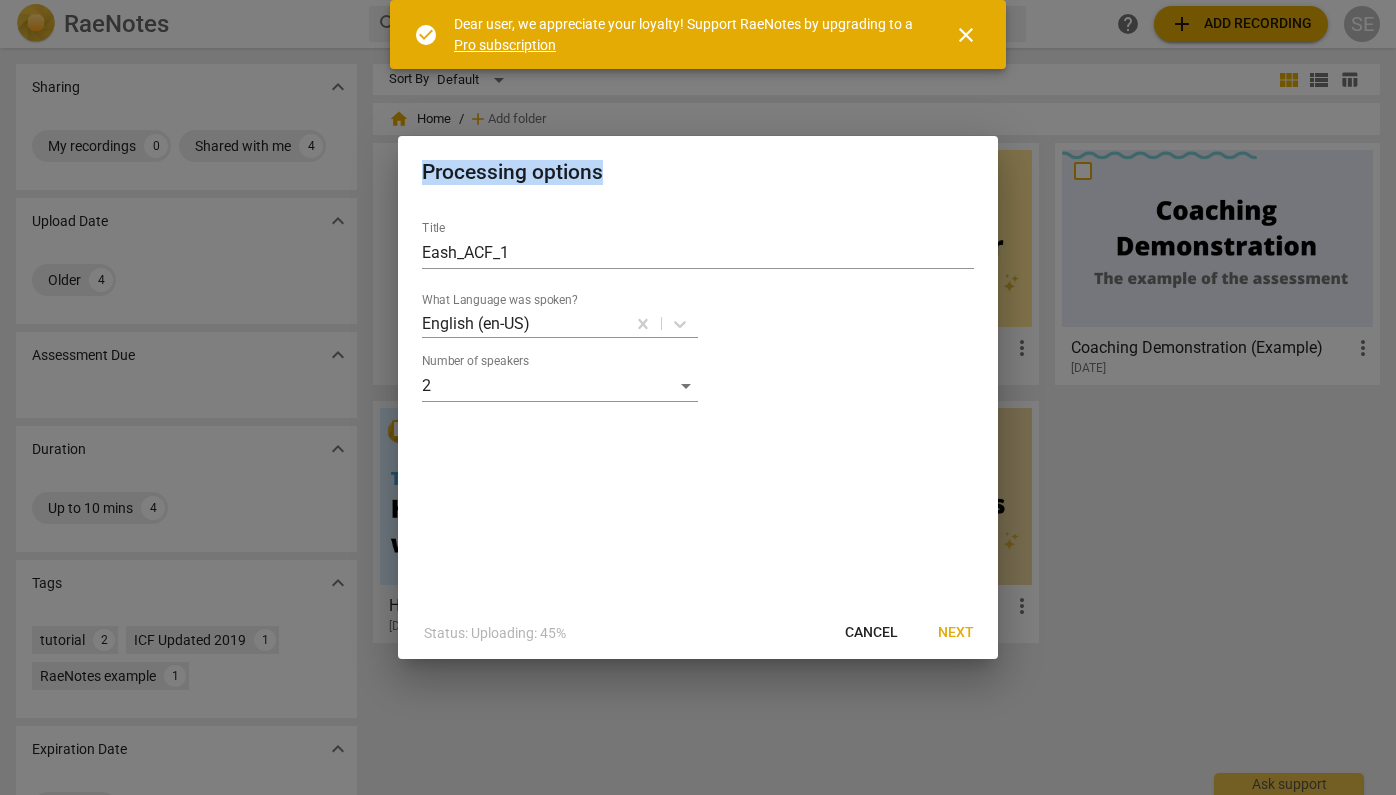 click on "Next" at bounding box center [956, 633] 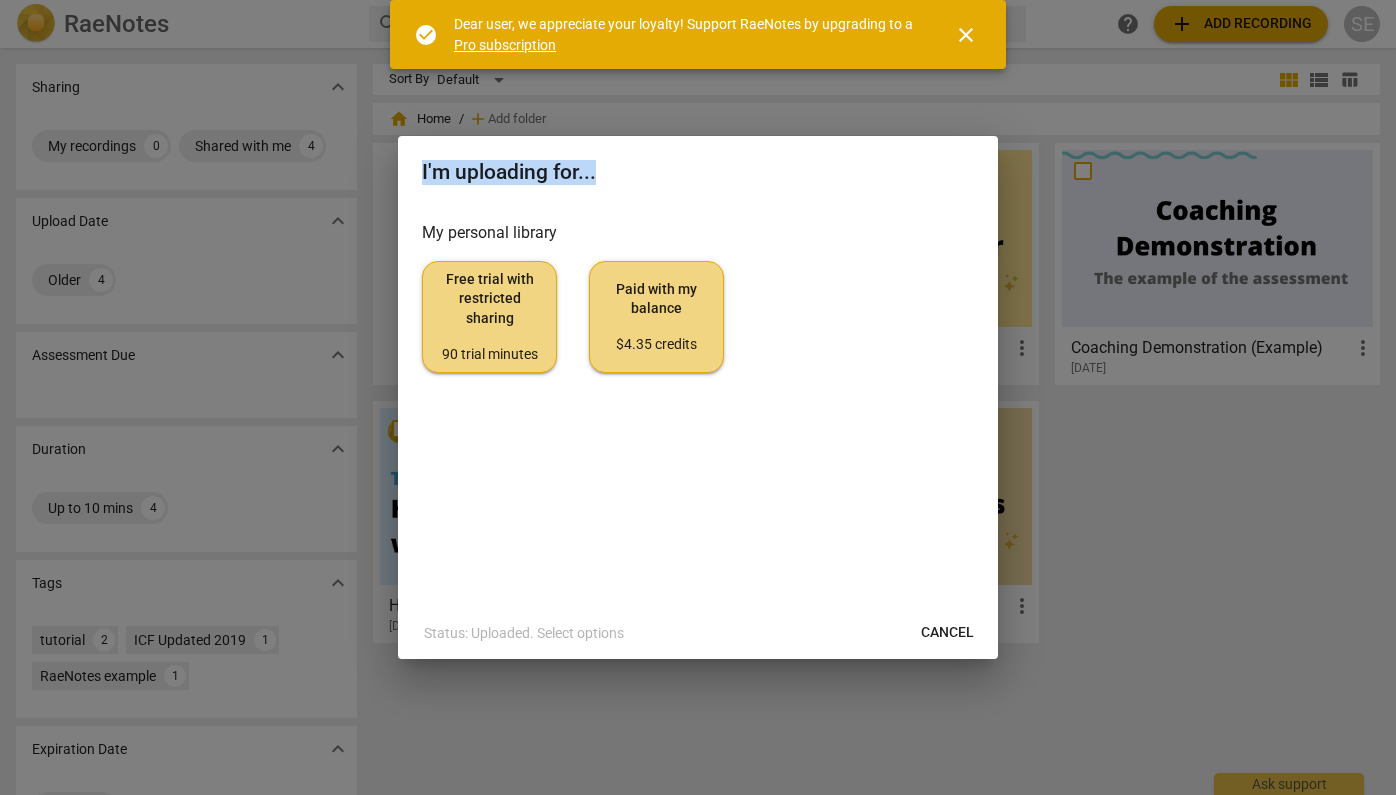 click on "Free trial with restricted sharing 90 trial minutes" at bounding box center (489, 317) 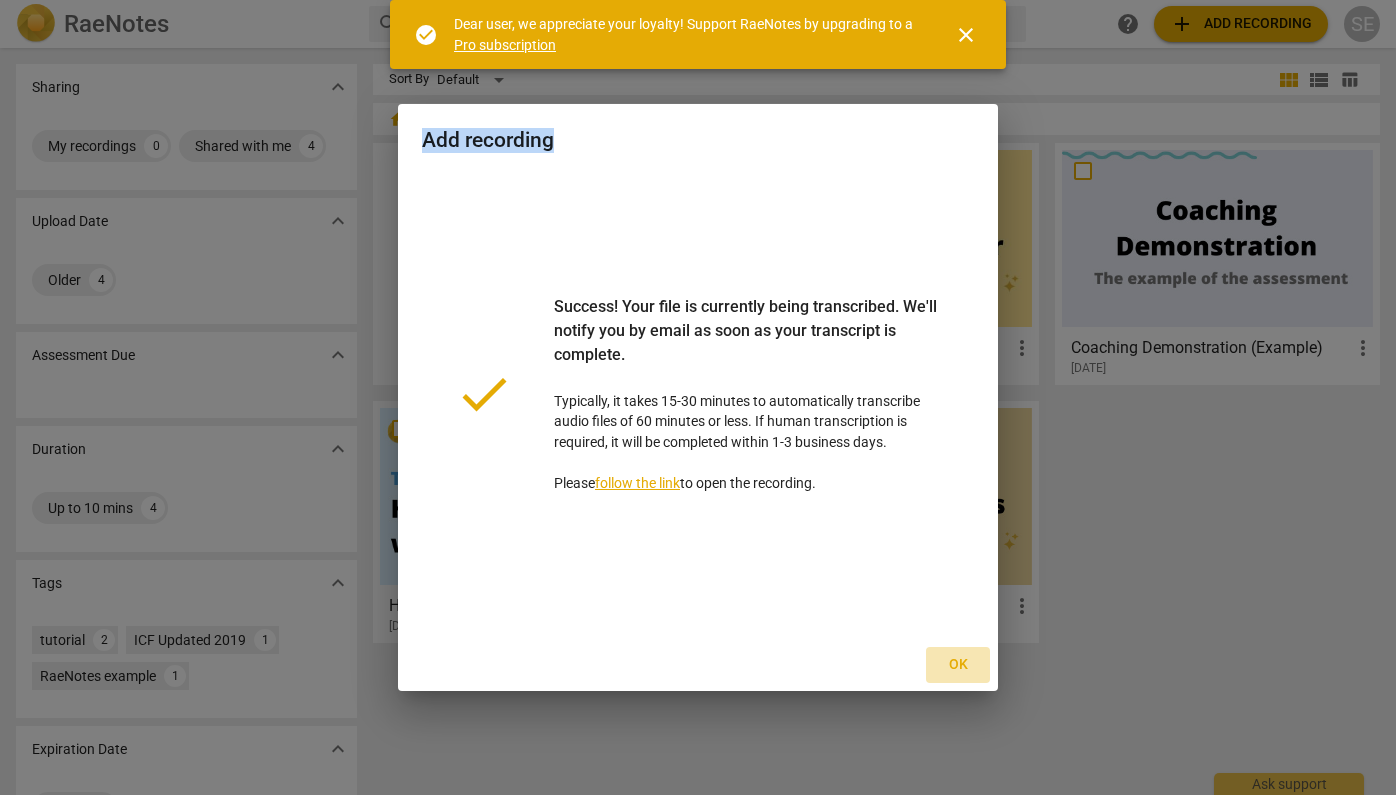 click on "Ok" at bounding box center [958, 665] 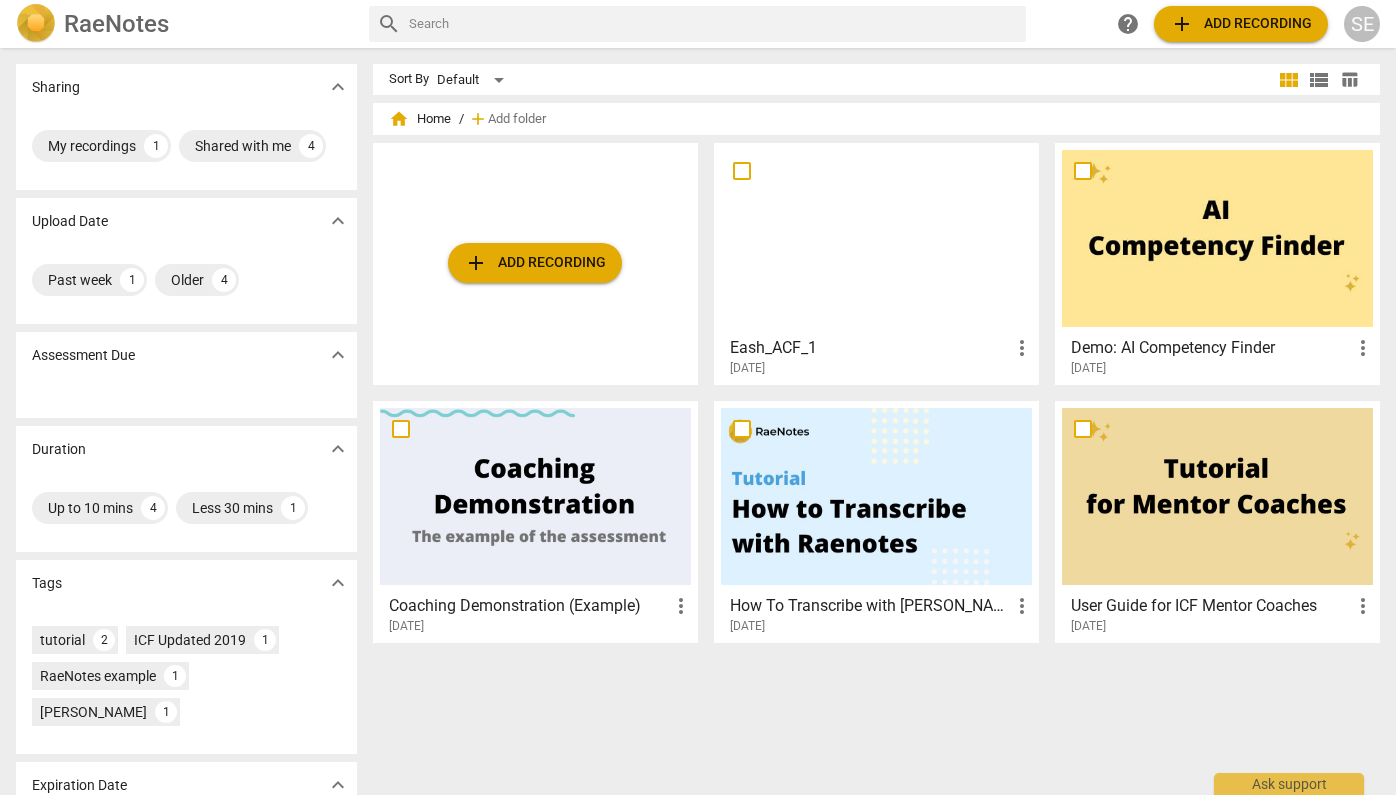 click on "expand_more" at bounding box center [338, 355] 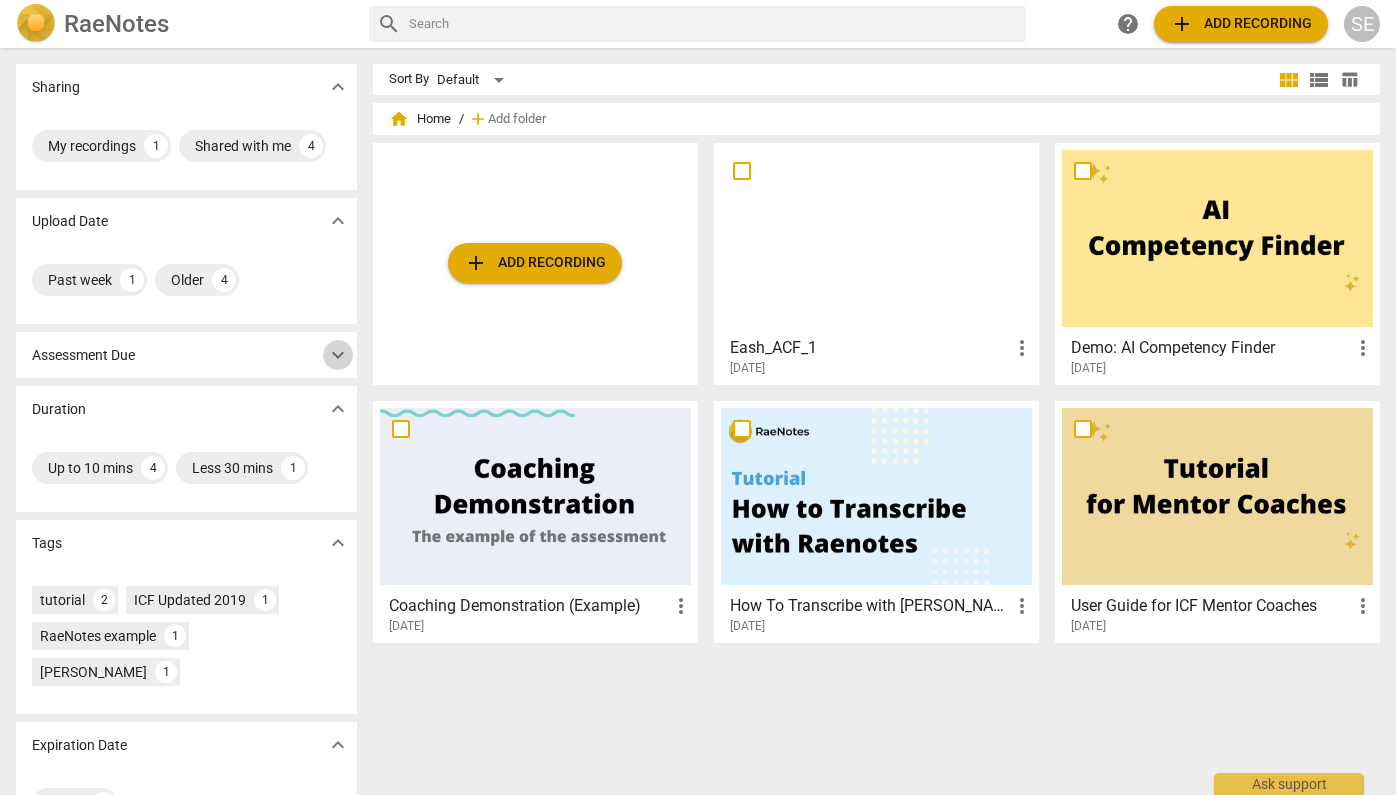 click on "expand_more" at bounding box center (338, 355) 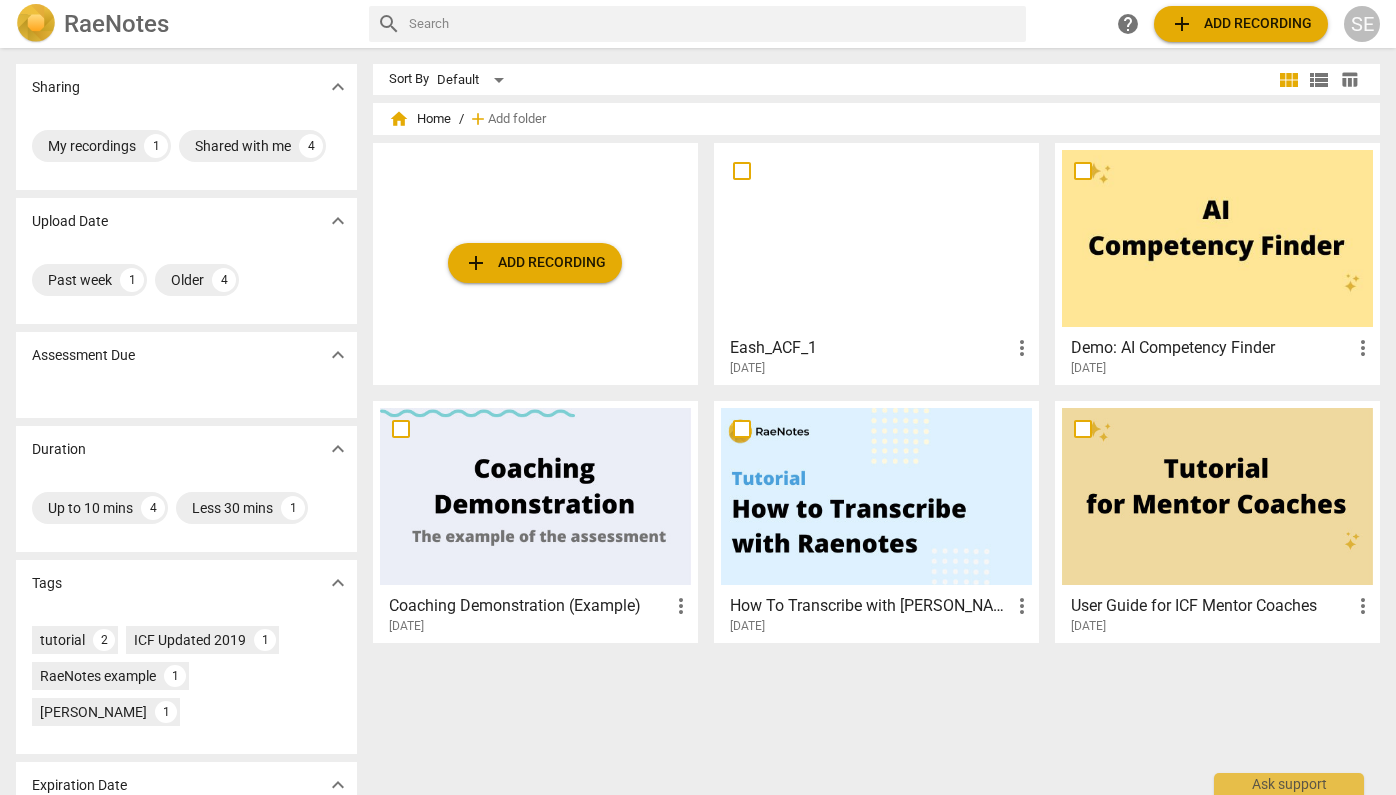 click on "Eash_ACF_1" at bounding box center [870, 348] 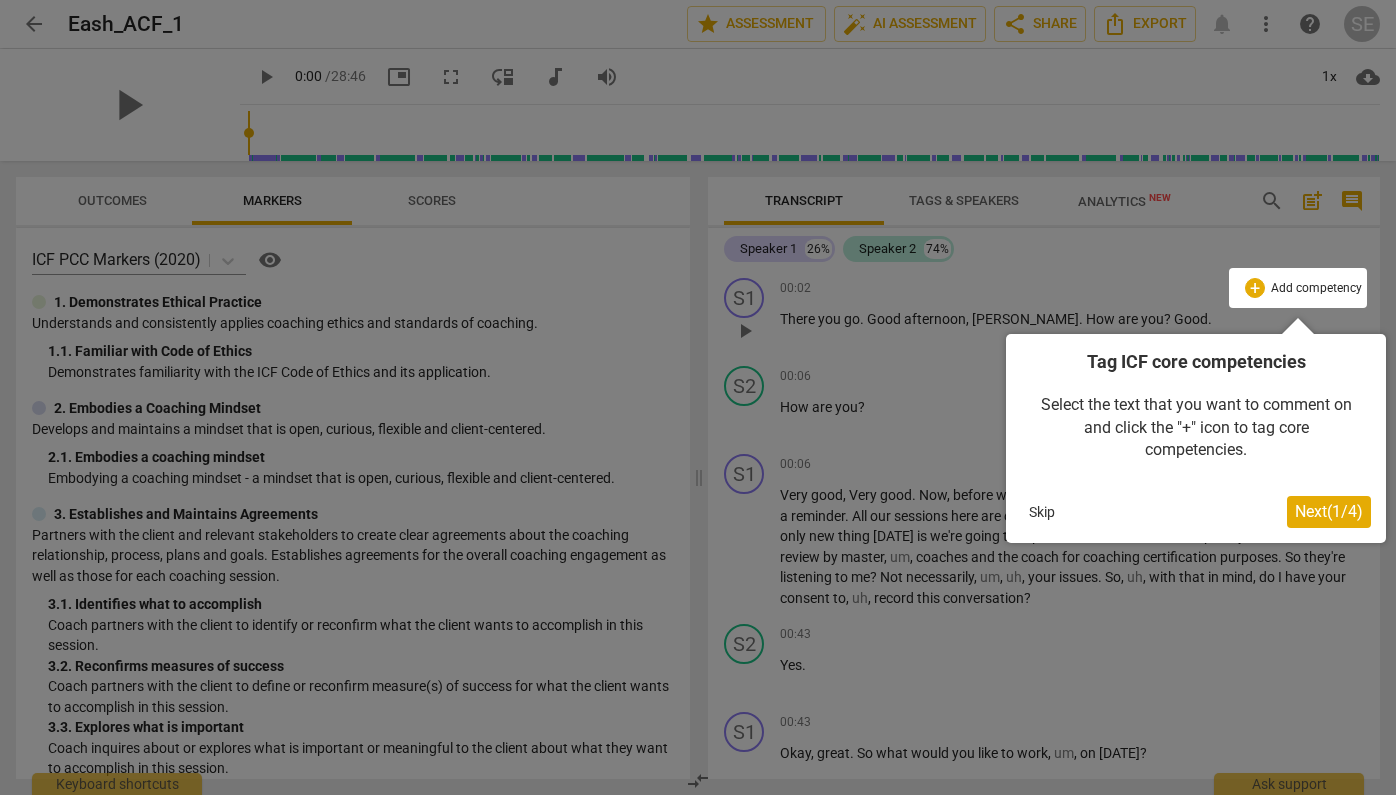 click on "Next  ( 1 / 4 )" at bounding box center [1329, 511] 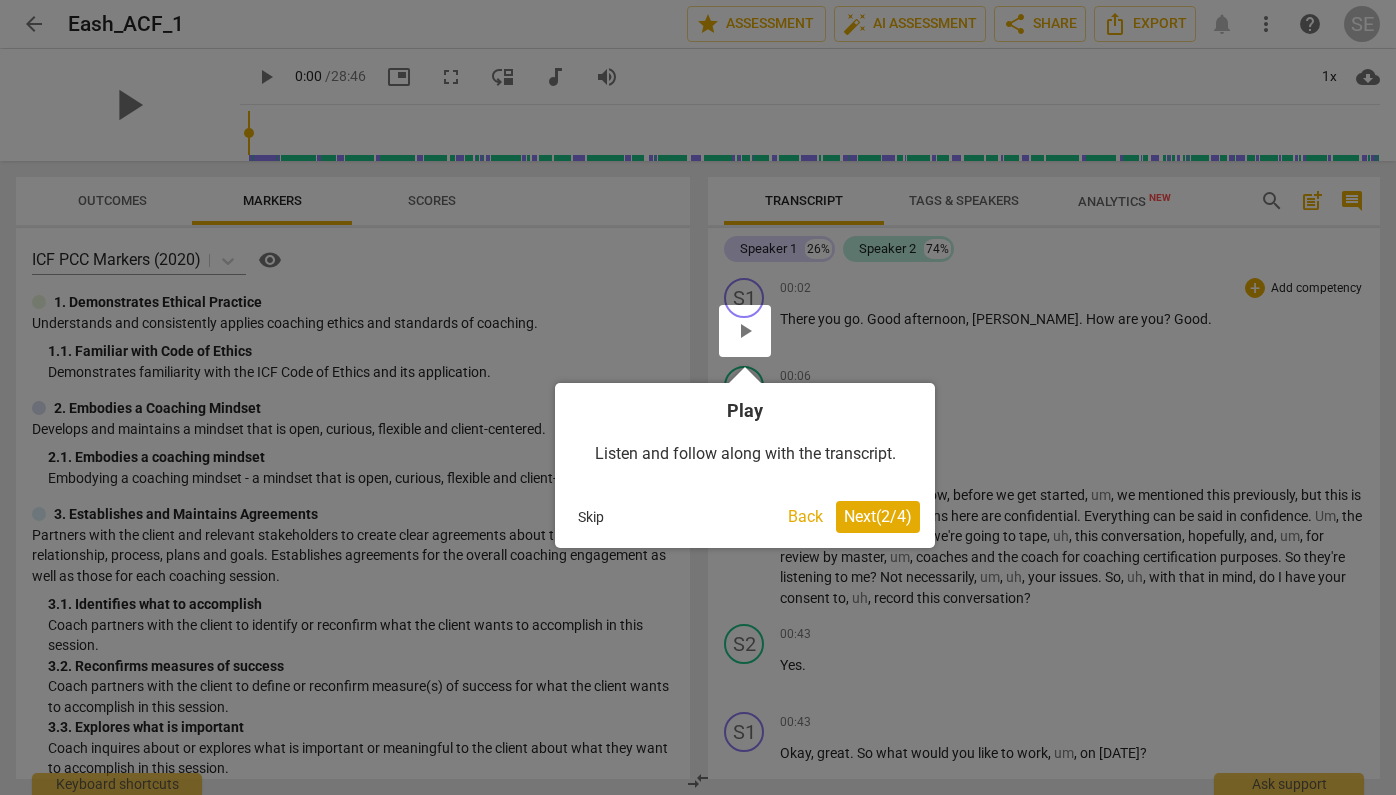 click on "Next  ( 2 / 4 )" at bounding box center [878, 516] 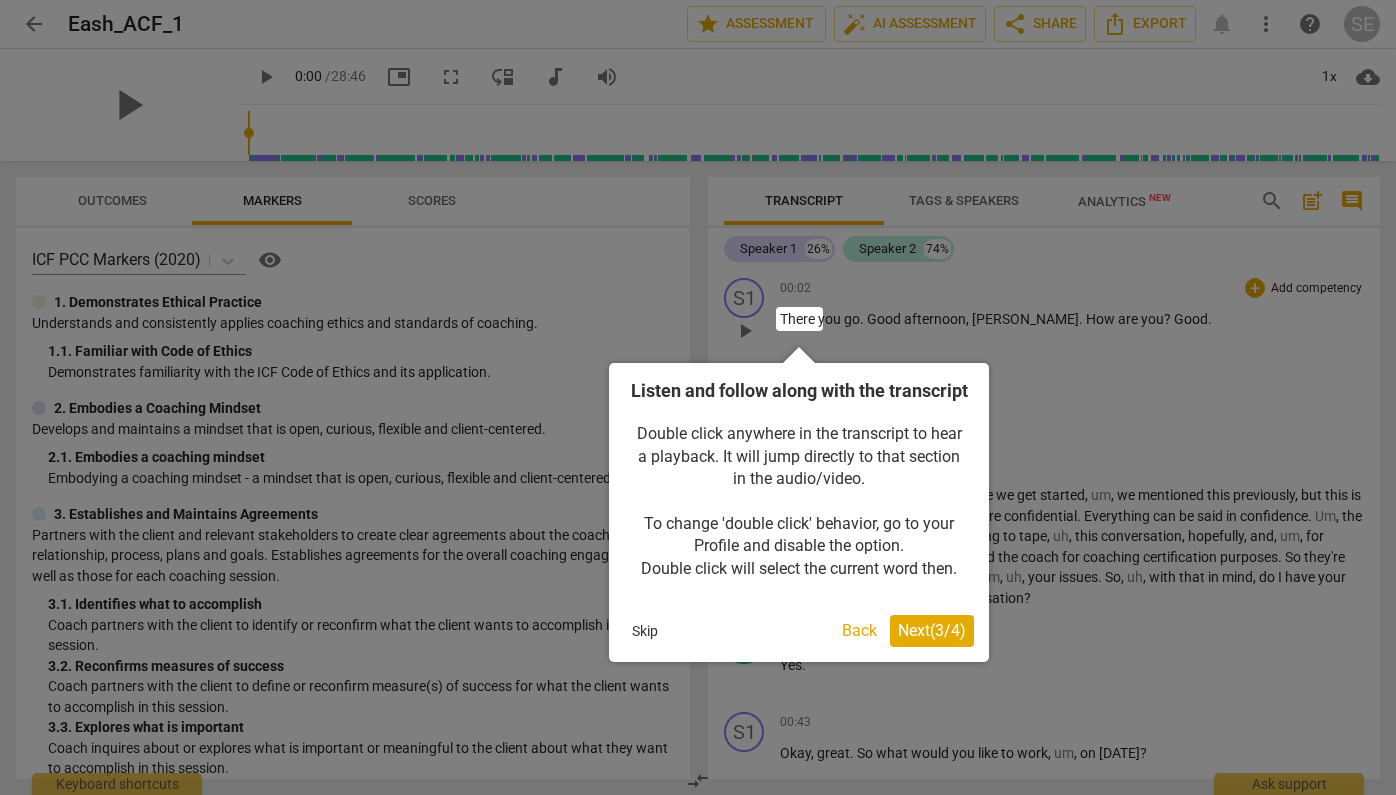 click on "Next  ( 3 / 4 )" at bounding box center (932, 630) 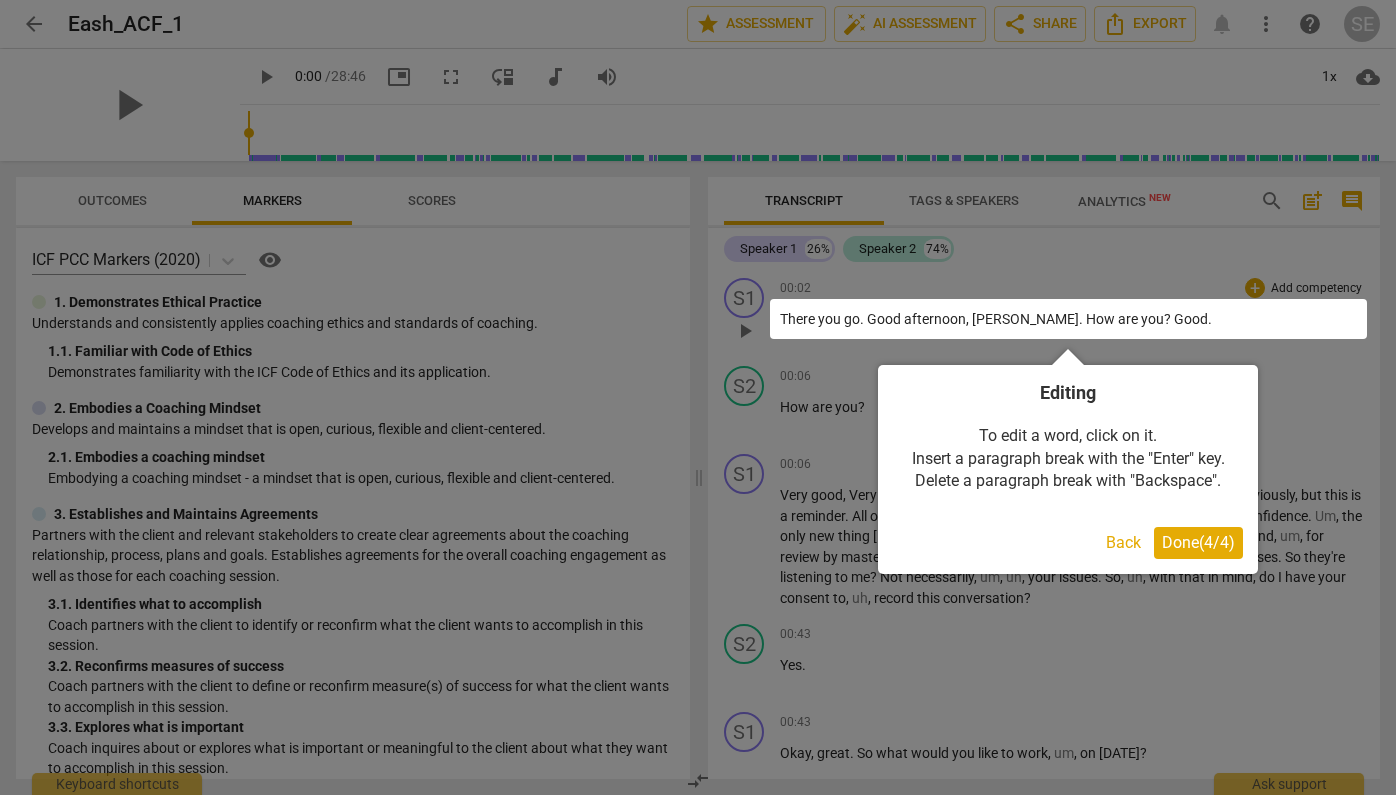 click on "Done  ( 4 / 4 )" at bounding box center (1198, 542) 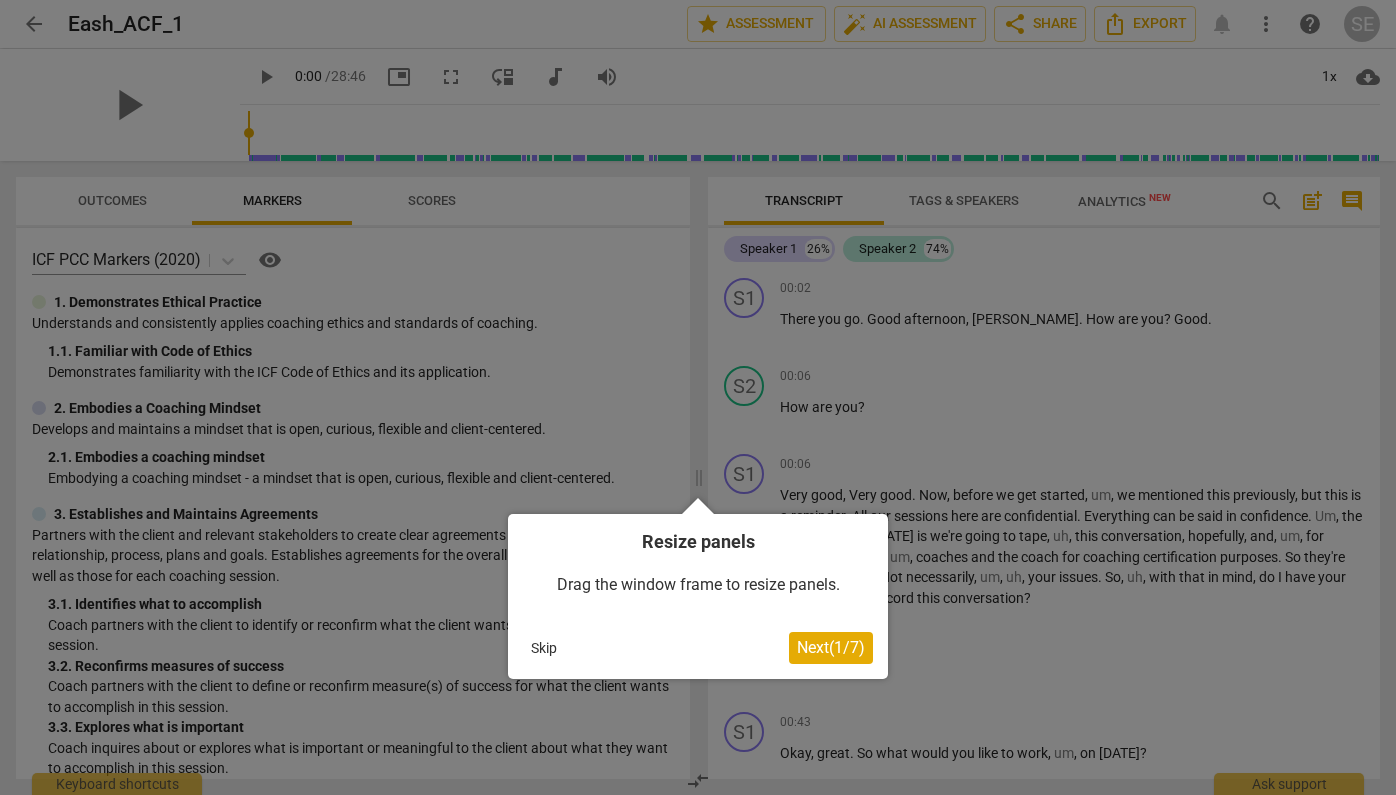 click on "Next  ( 1 / 7 )" at bounding box center (831, 647) 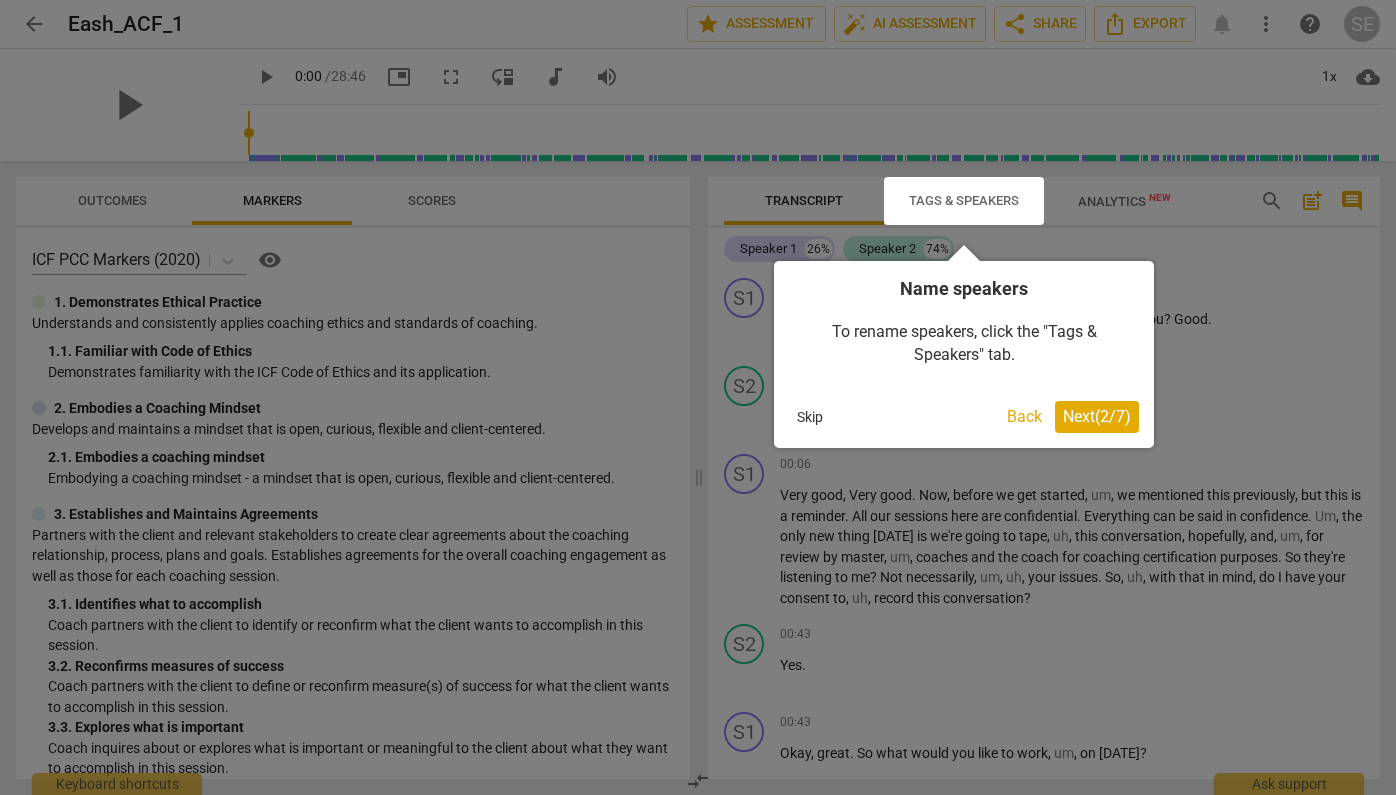 click on "Next  ( 2 / 7 )" at bounding box center [1097, 416] 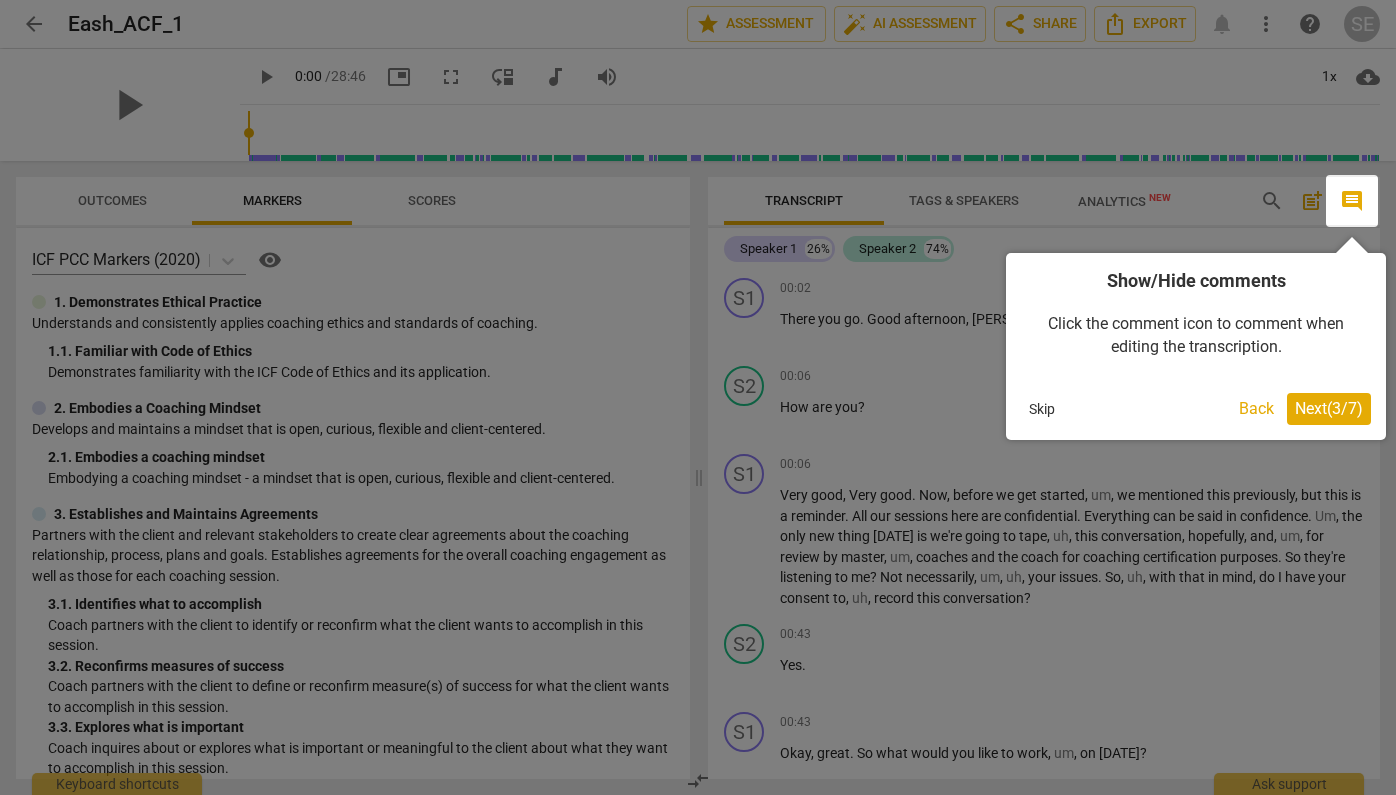 click on "Next  ( 3 / 7 )" at bounding box center [1329, 408] 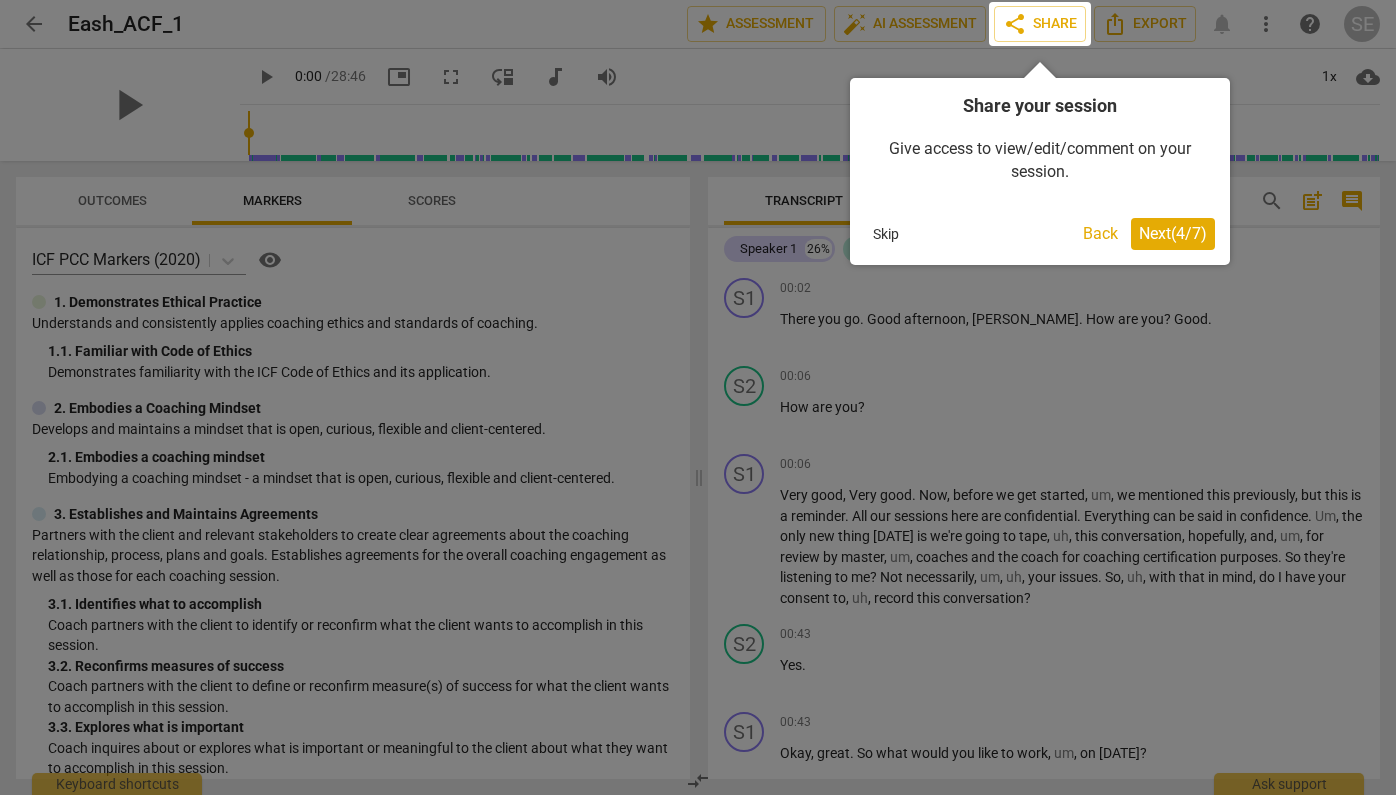 click on "Next  ( 4 / 7 )" at bounding box center (1173, 233) 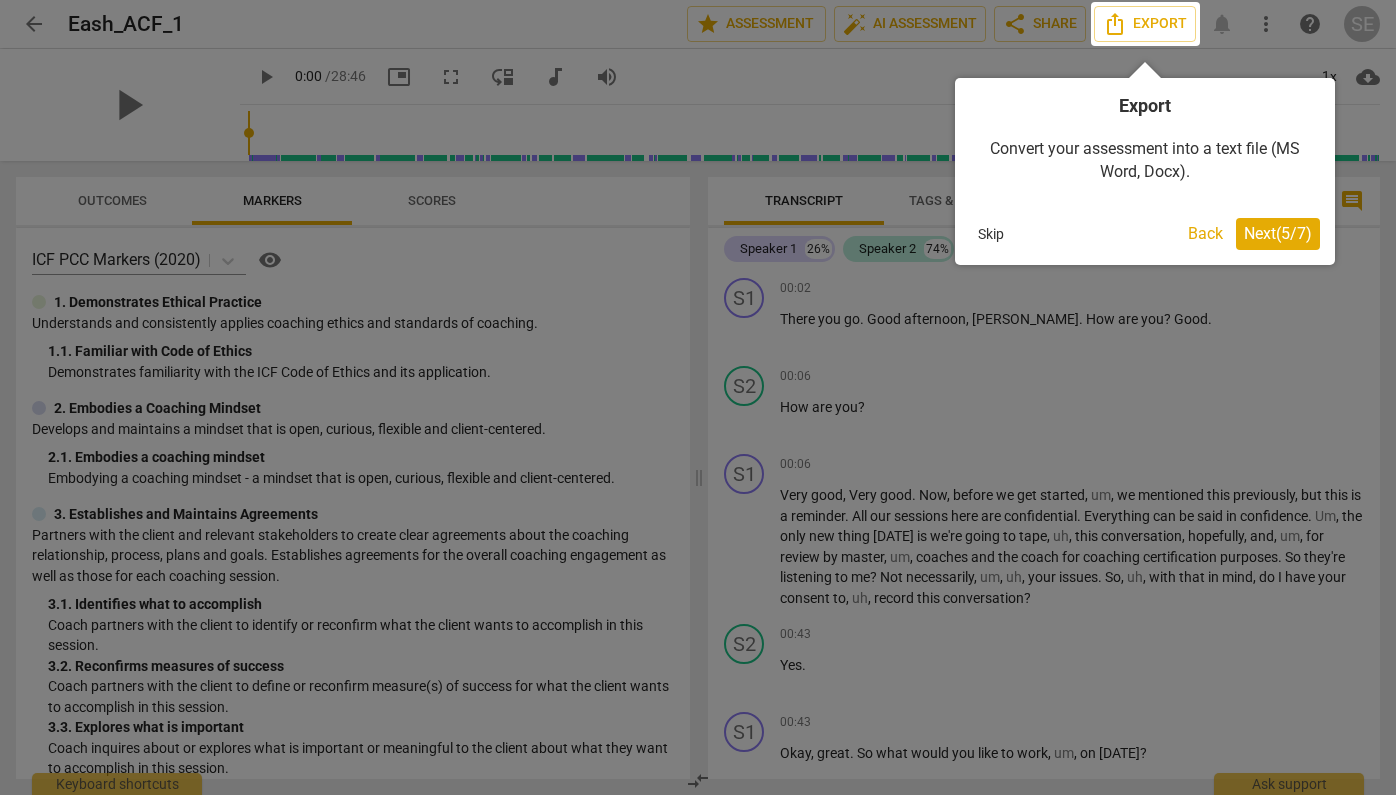 click on "Next  ( 5 / 7 )" at bounding box center (1278, 233) 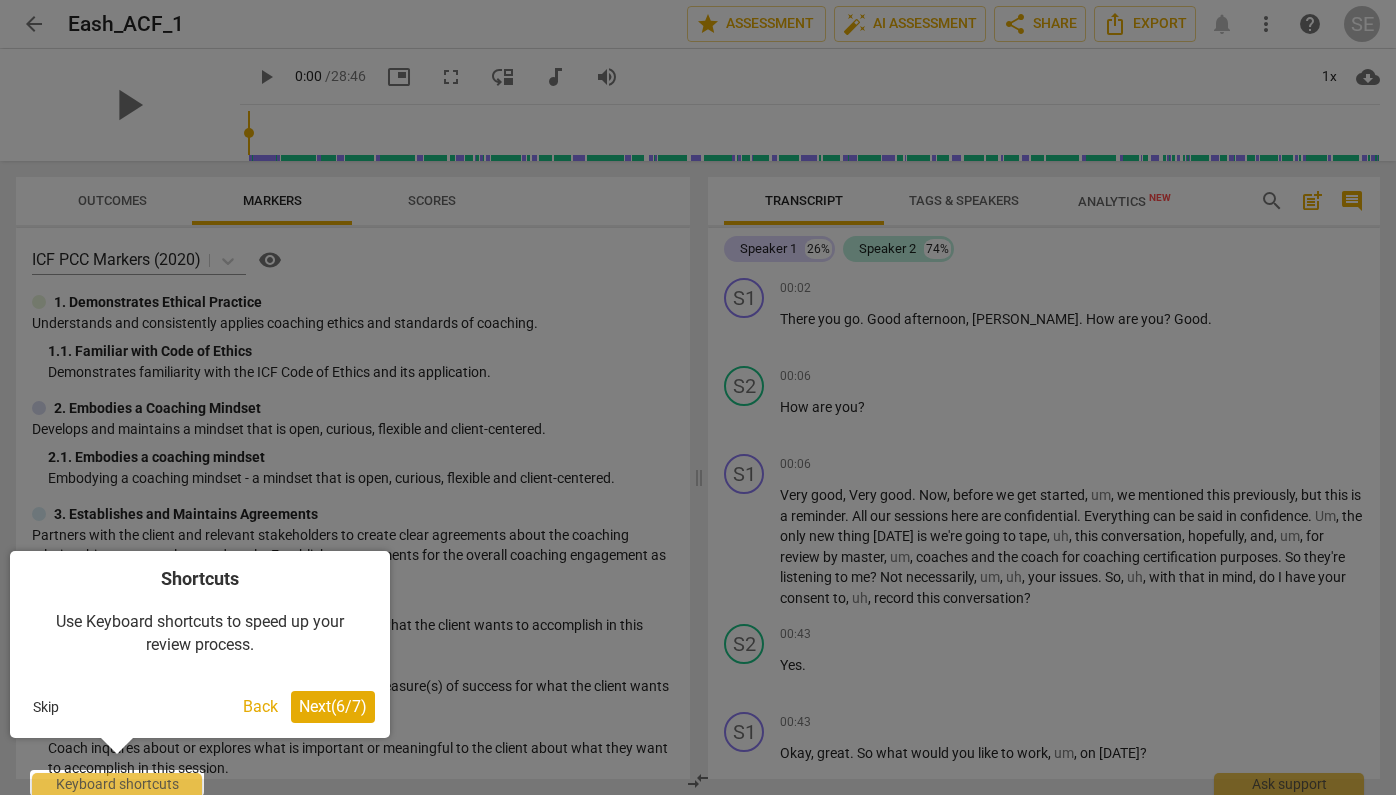 click on "Back" at bounding box center (260, 707) 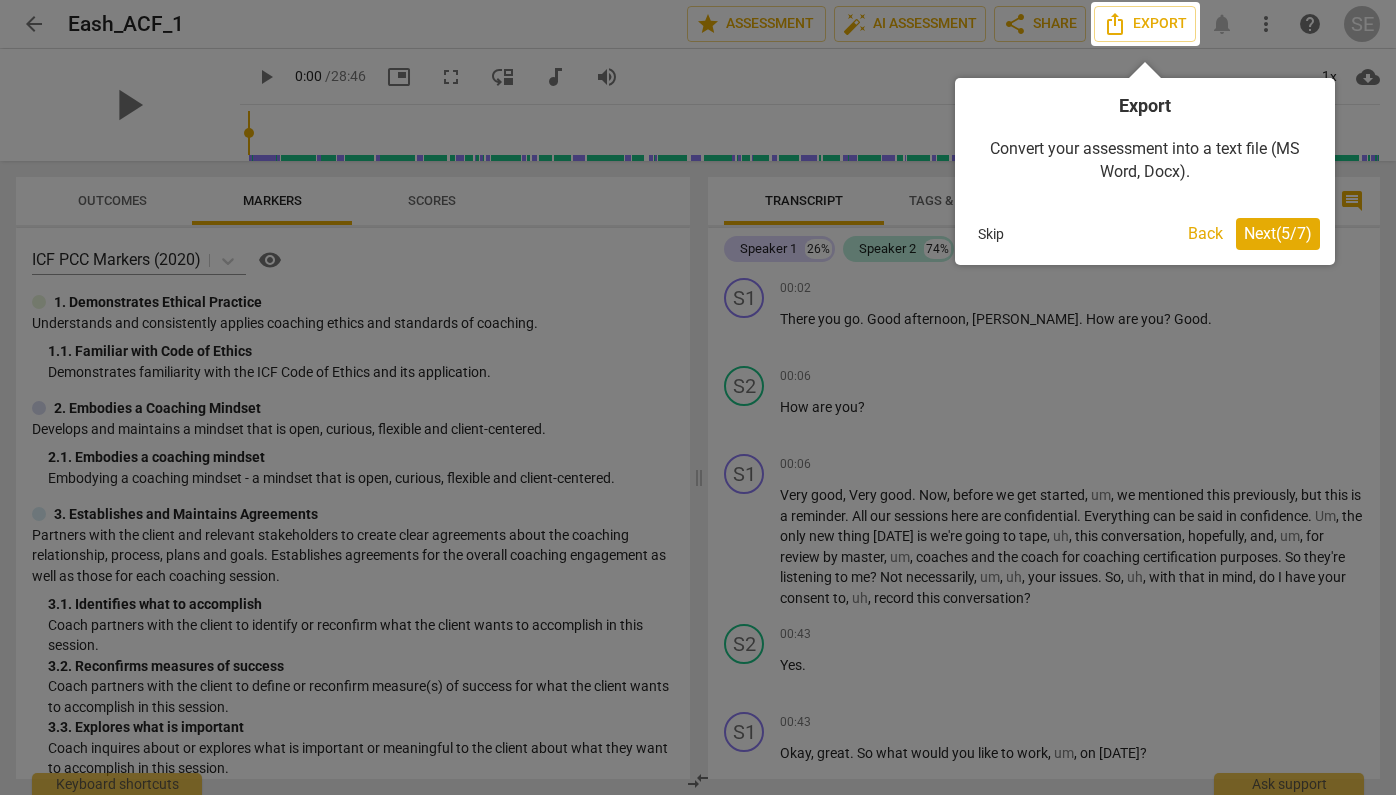 click on "Next  ( 5 / 7 )" at bounding box center (1278, 233) 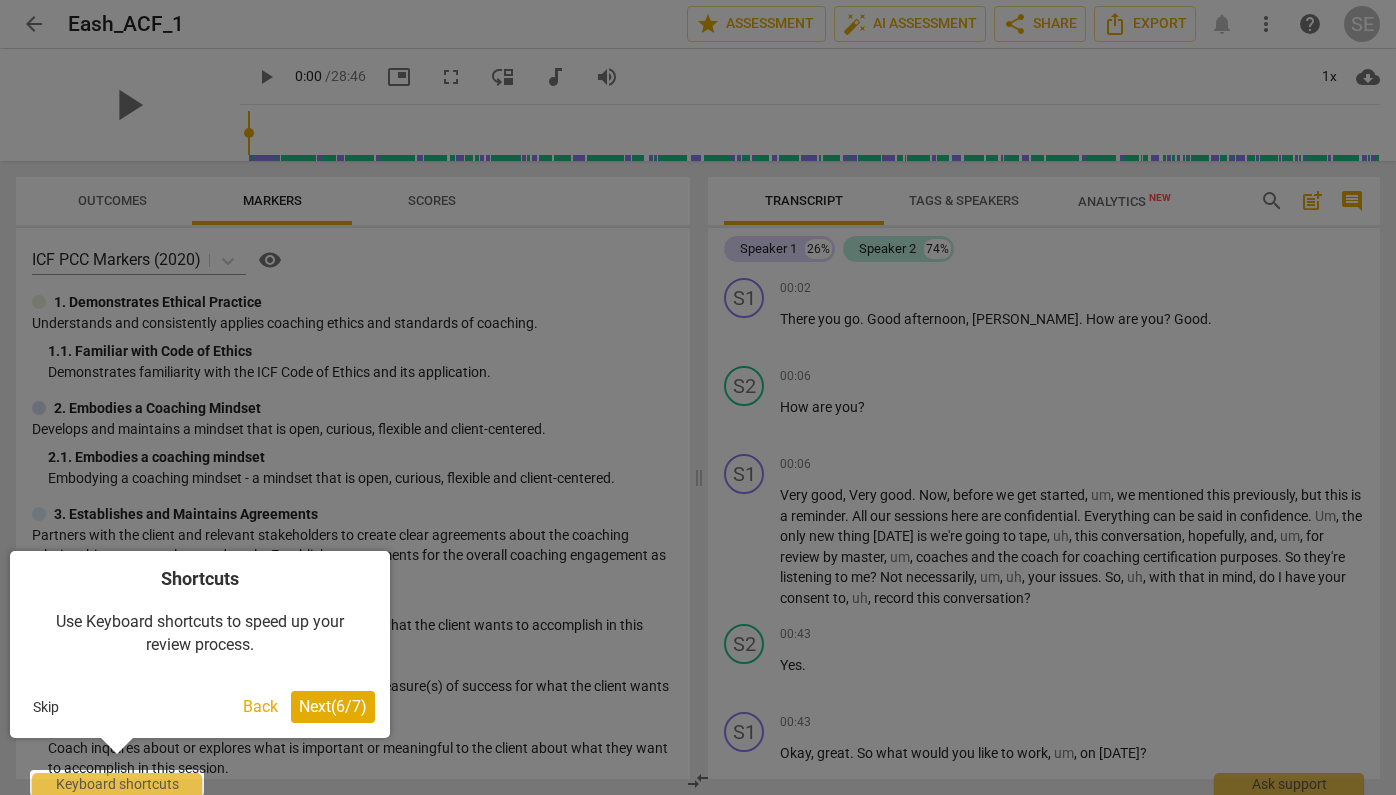 click on "Skip" at bounding box center (46, 707) 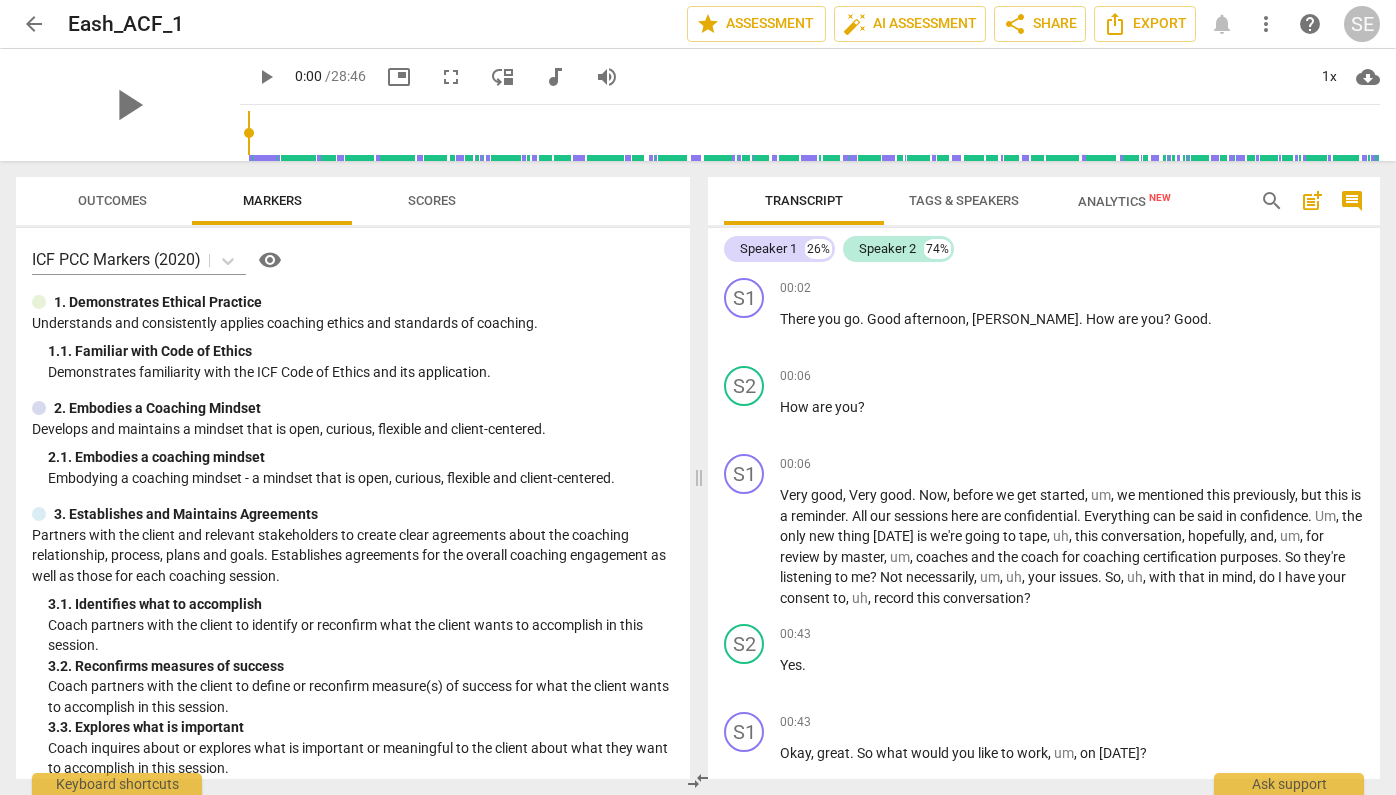 click on "Tags & Speakers" at bounding box center [964, 200] 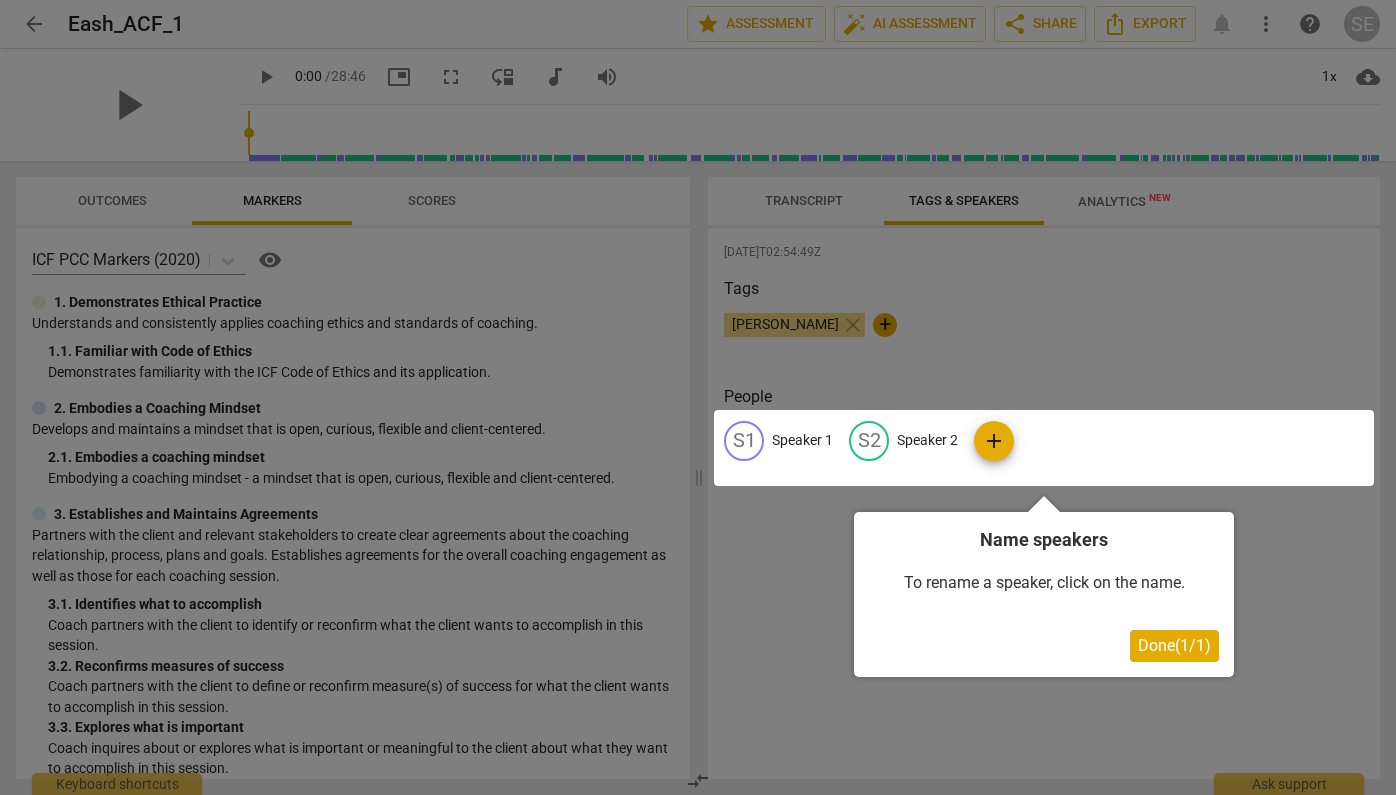 click at bounding box center [698, 397] 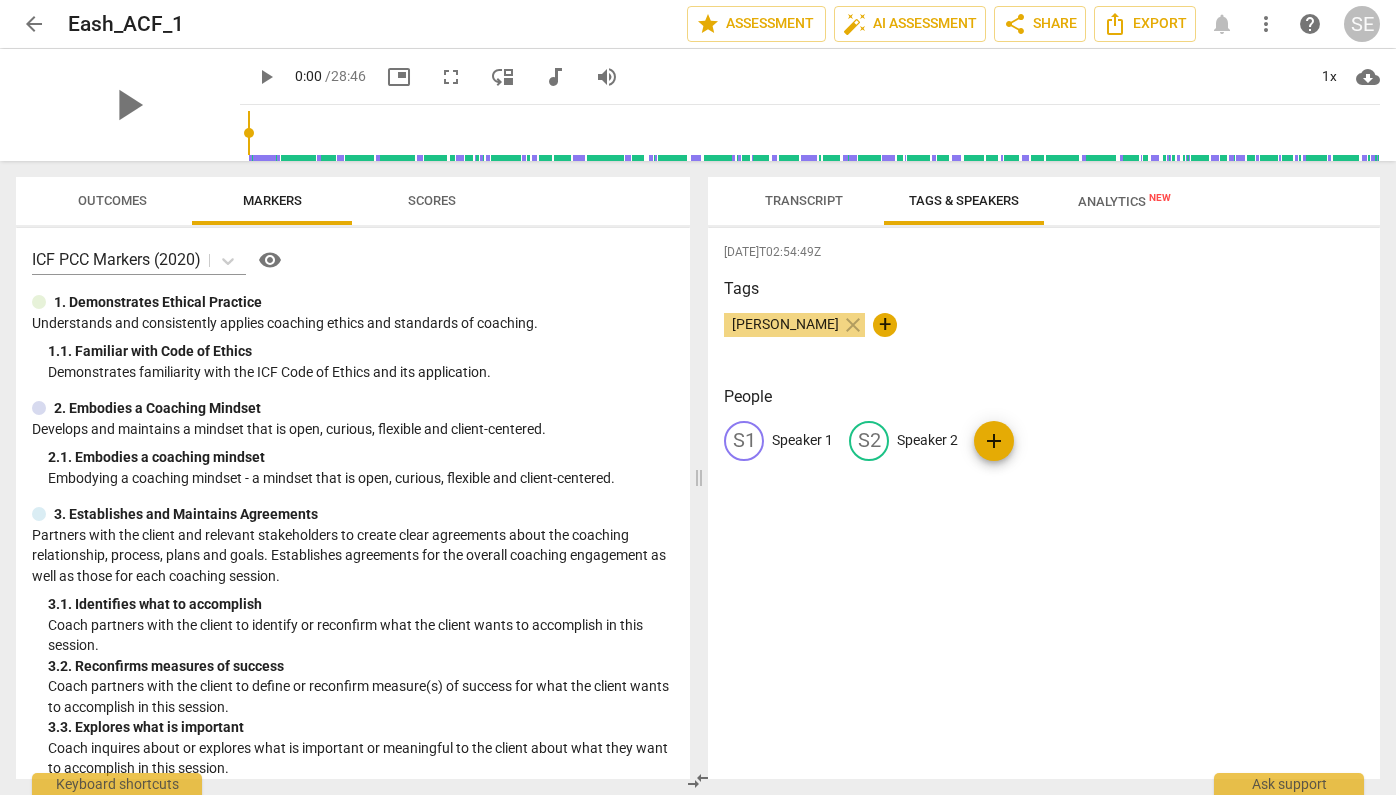 click on "S2" at bounding box center (869, 441) 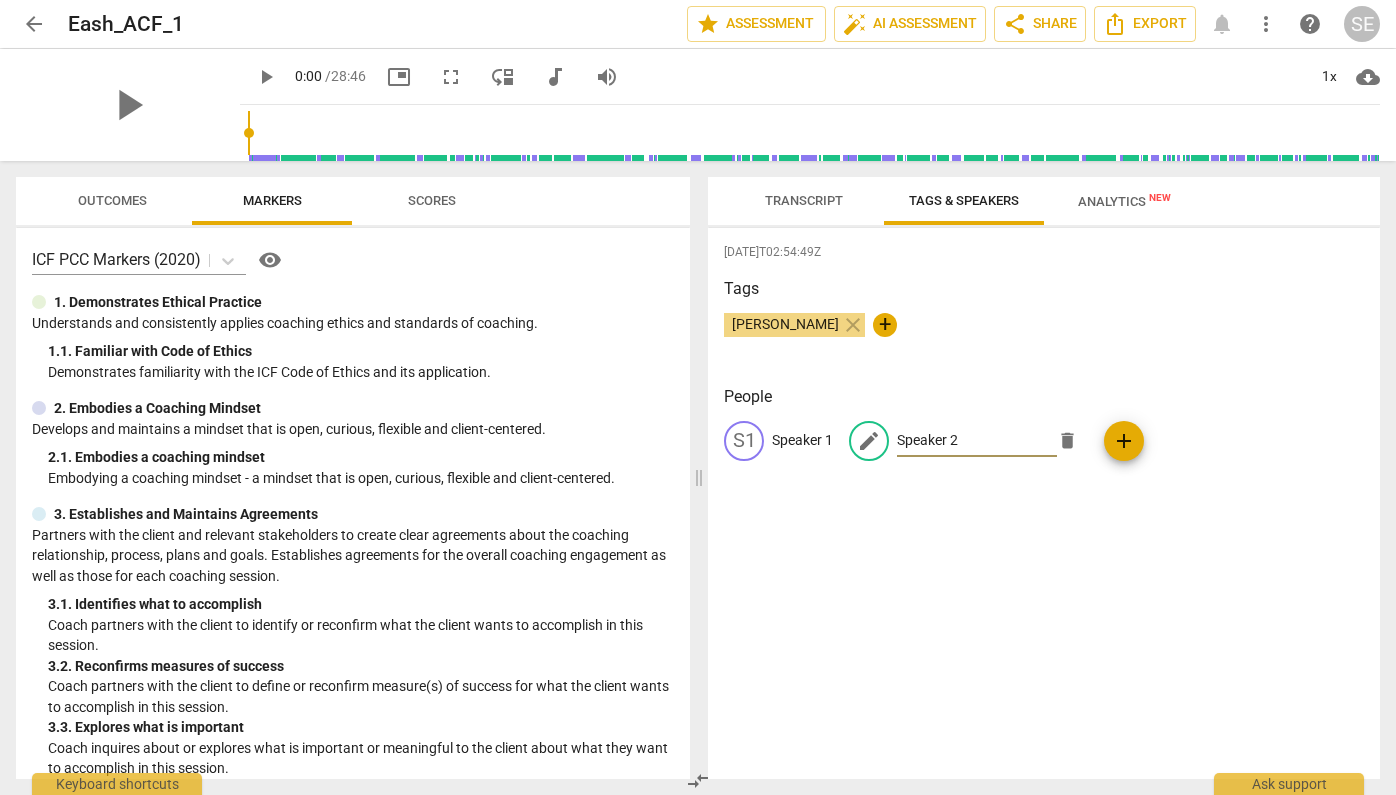 click on "edit" at bounding box center [869, 441] 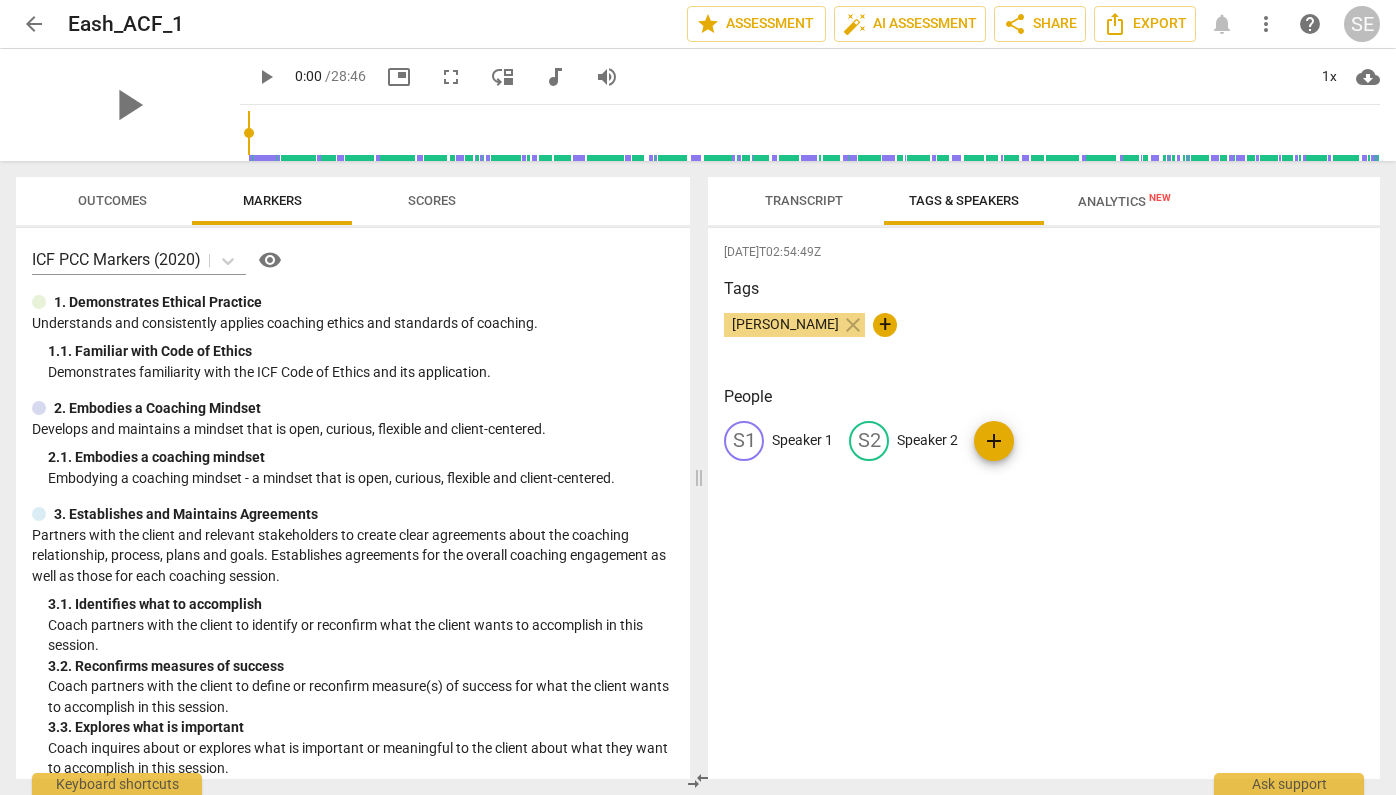 click on "S2" at bounding box center [869, 441] 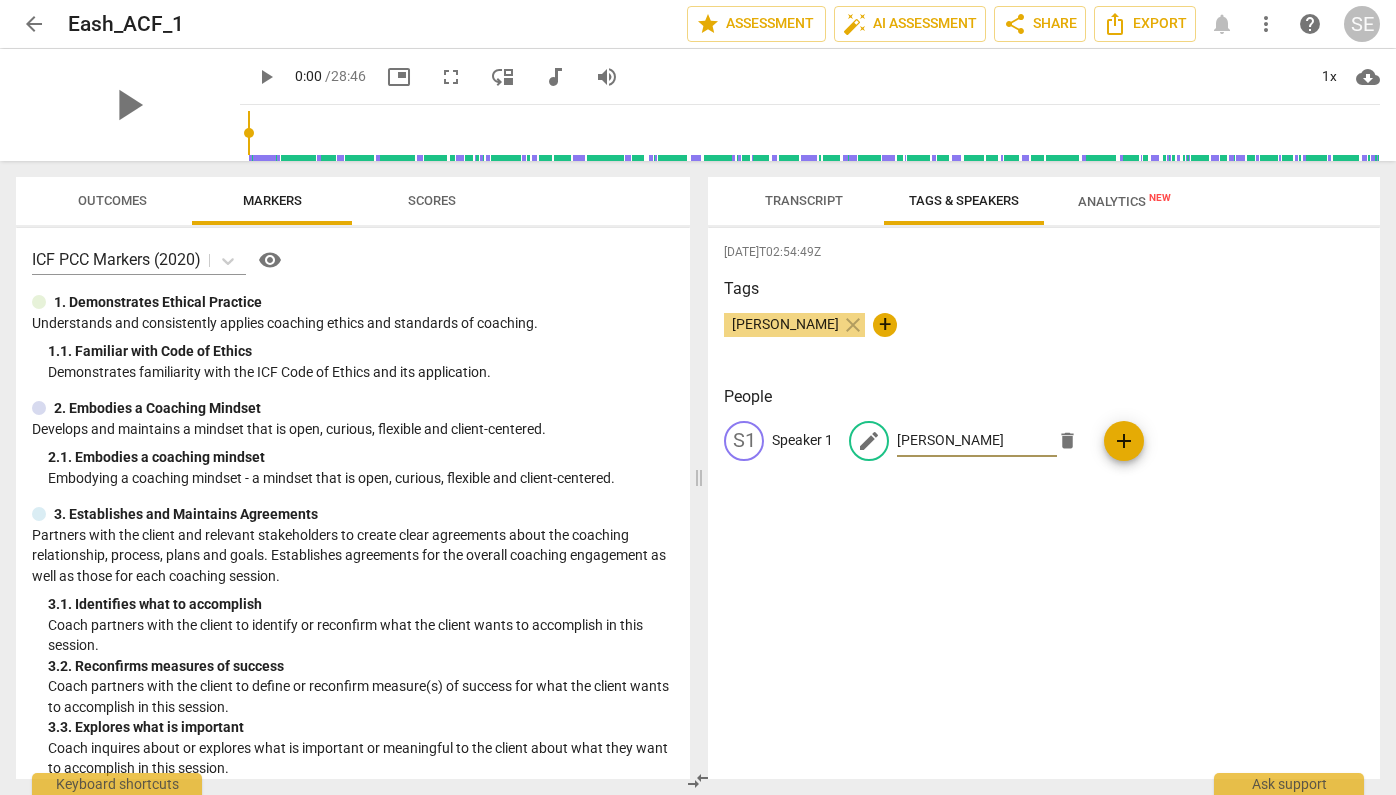 type on "Elizabeth" 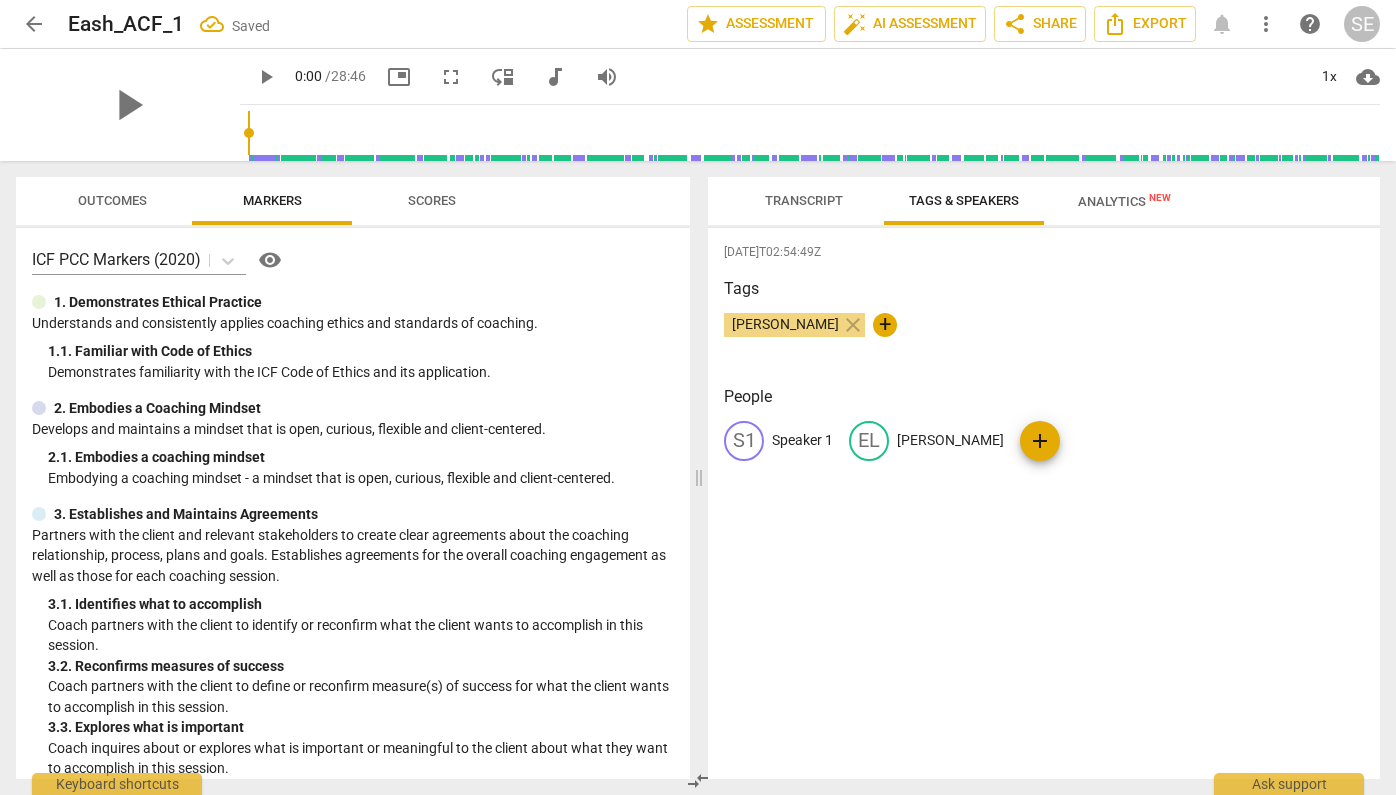 click on "Analytics   New" at bounding box center (1124, 201) 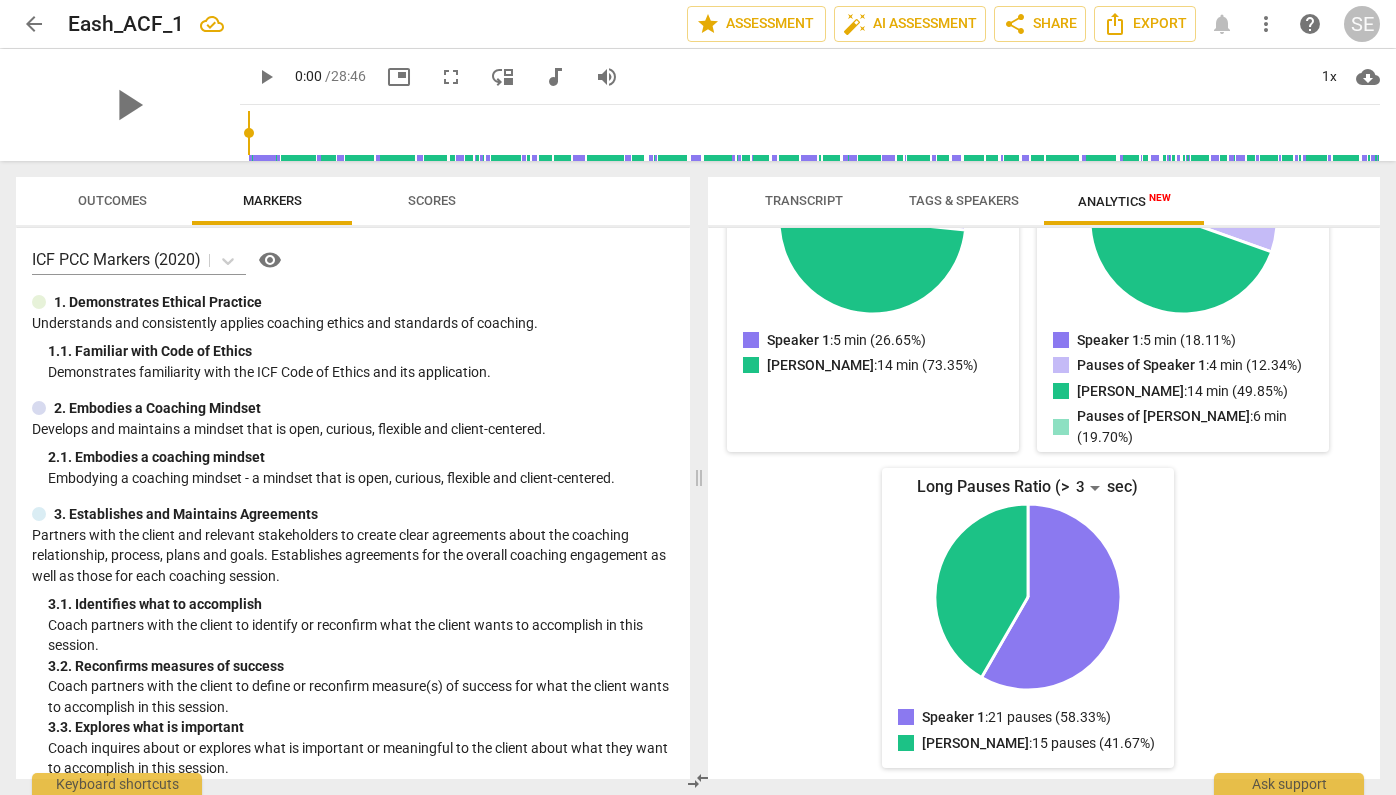 scroll, scrollTop: 0, scrollLeft: 0, axis: both 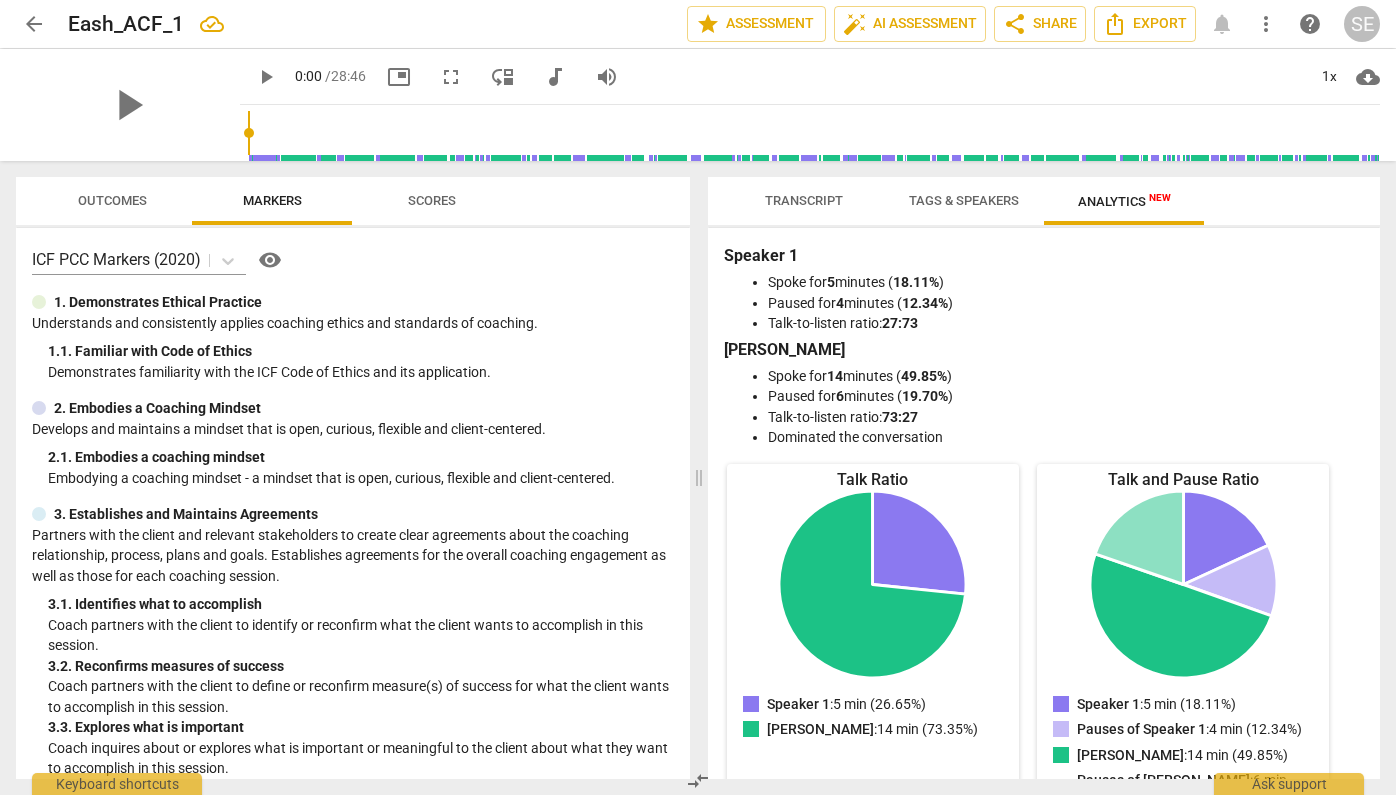 click on "Tags & Speakers" at bounding box center [964, 200] 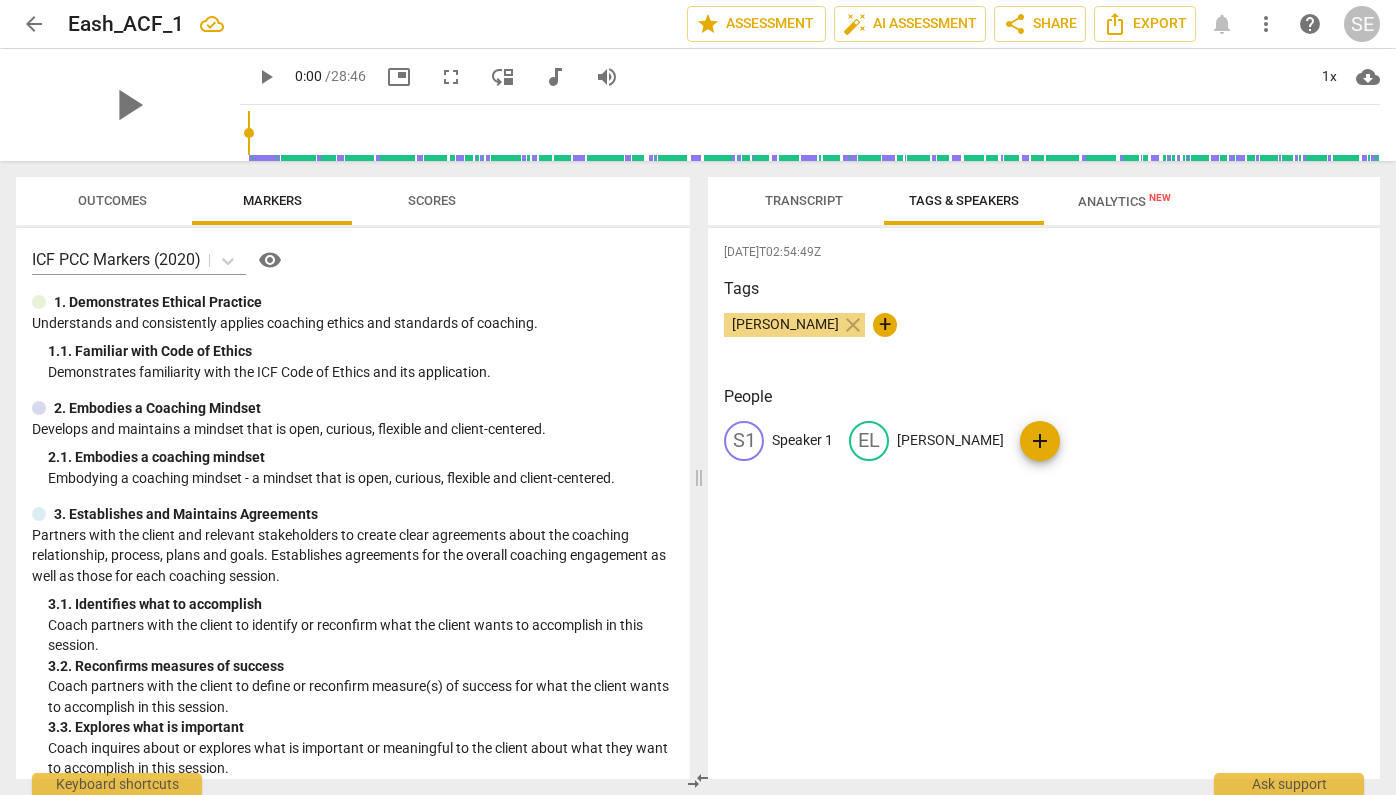 click on "Scott Eash" at bounding box center (785, 324) 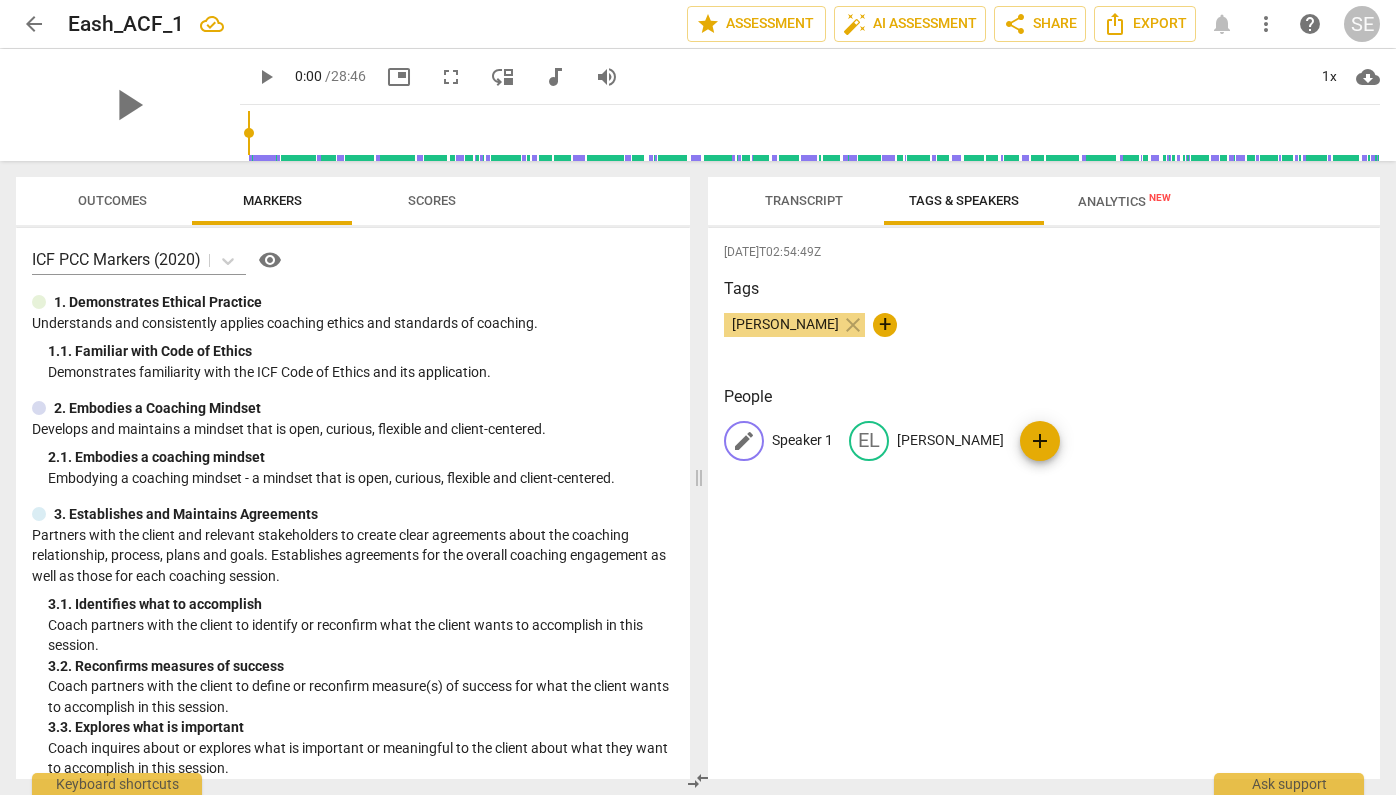 click on "edit" at bounding box center (744, 441) 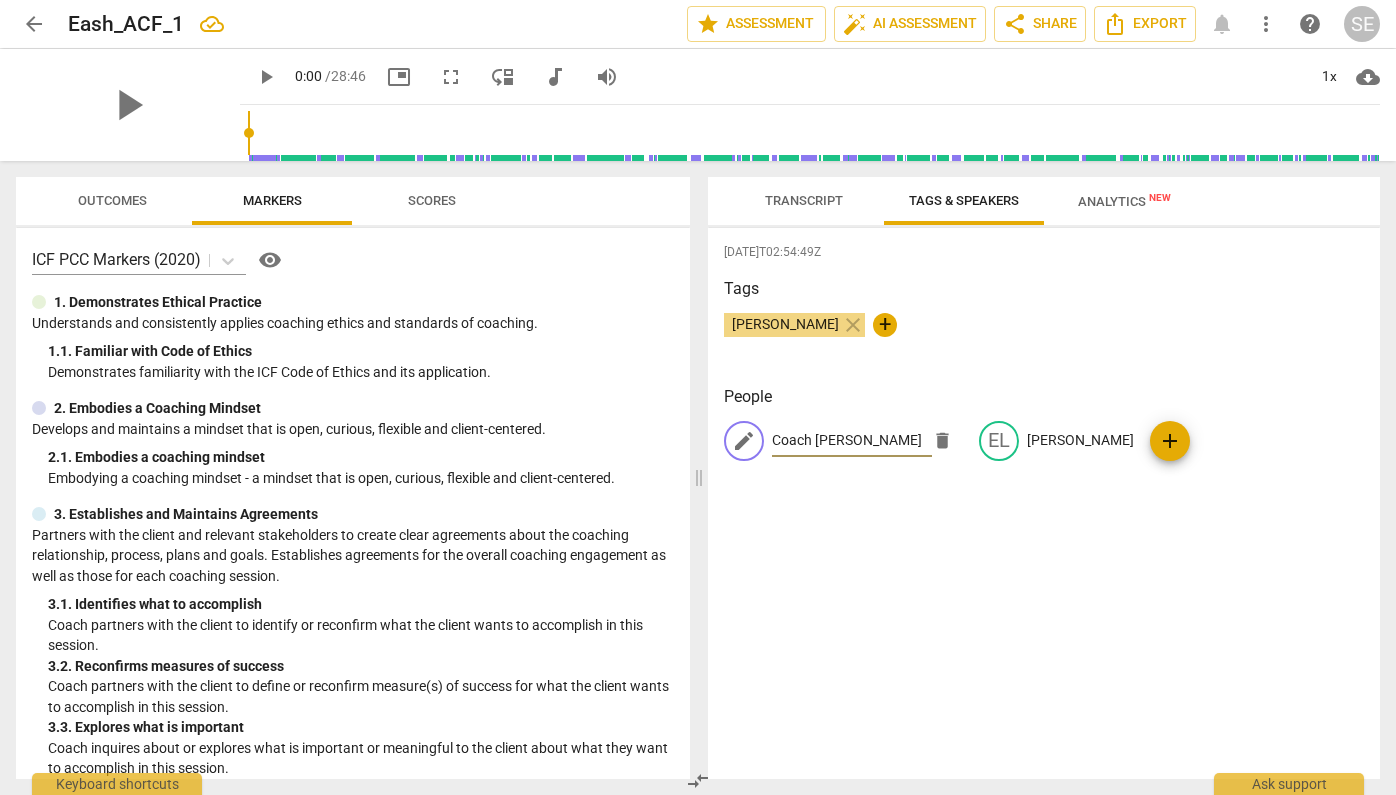 type on "Coach Scott Eash" 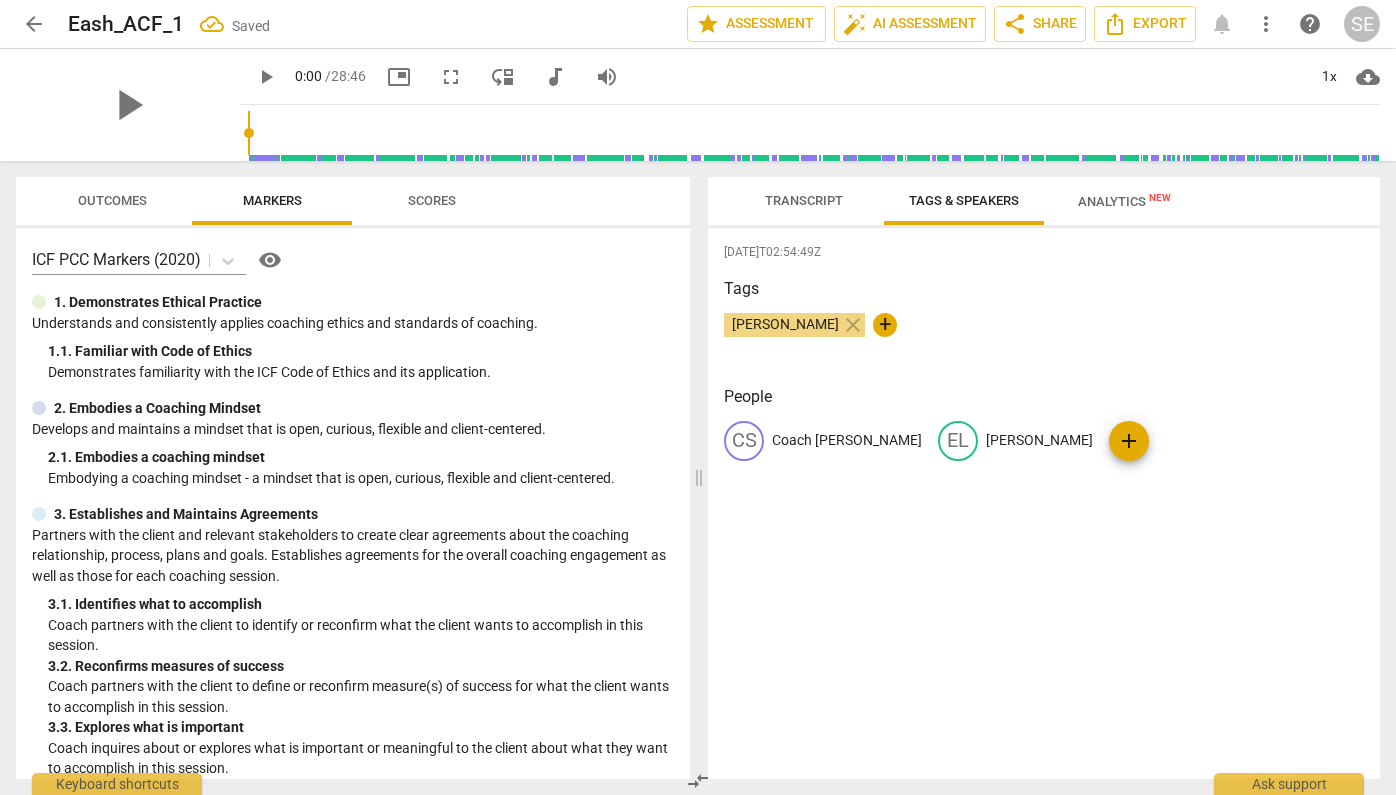 click on "Analytics   New" at bounding box center (1124, 201) 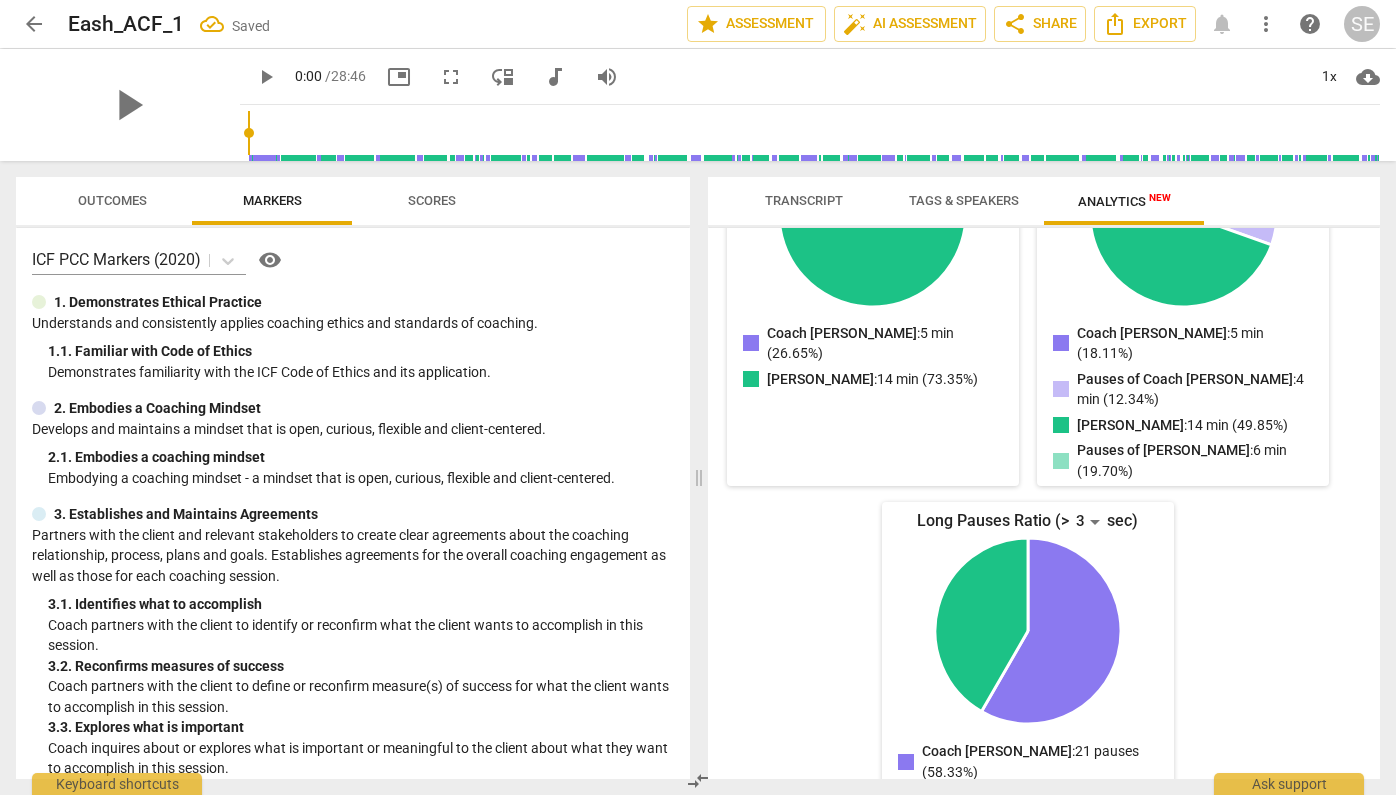 scroll, scrollTop: 0, scrollLeft: 0, axis: both 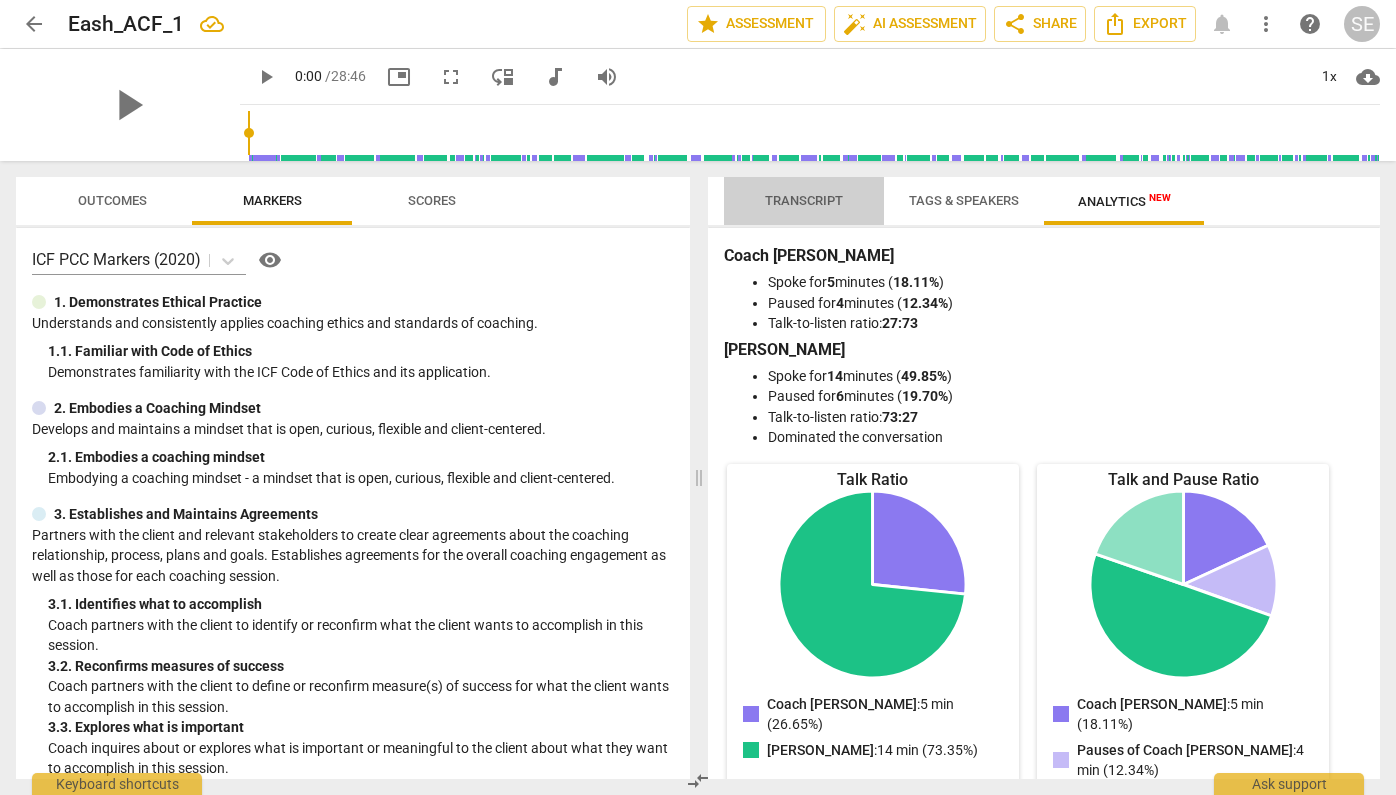 click on "Transcript" at bounding box center [804, 201] 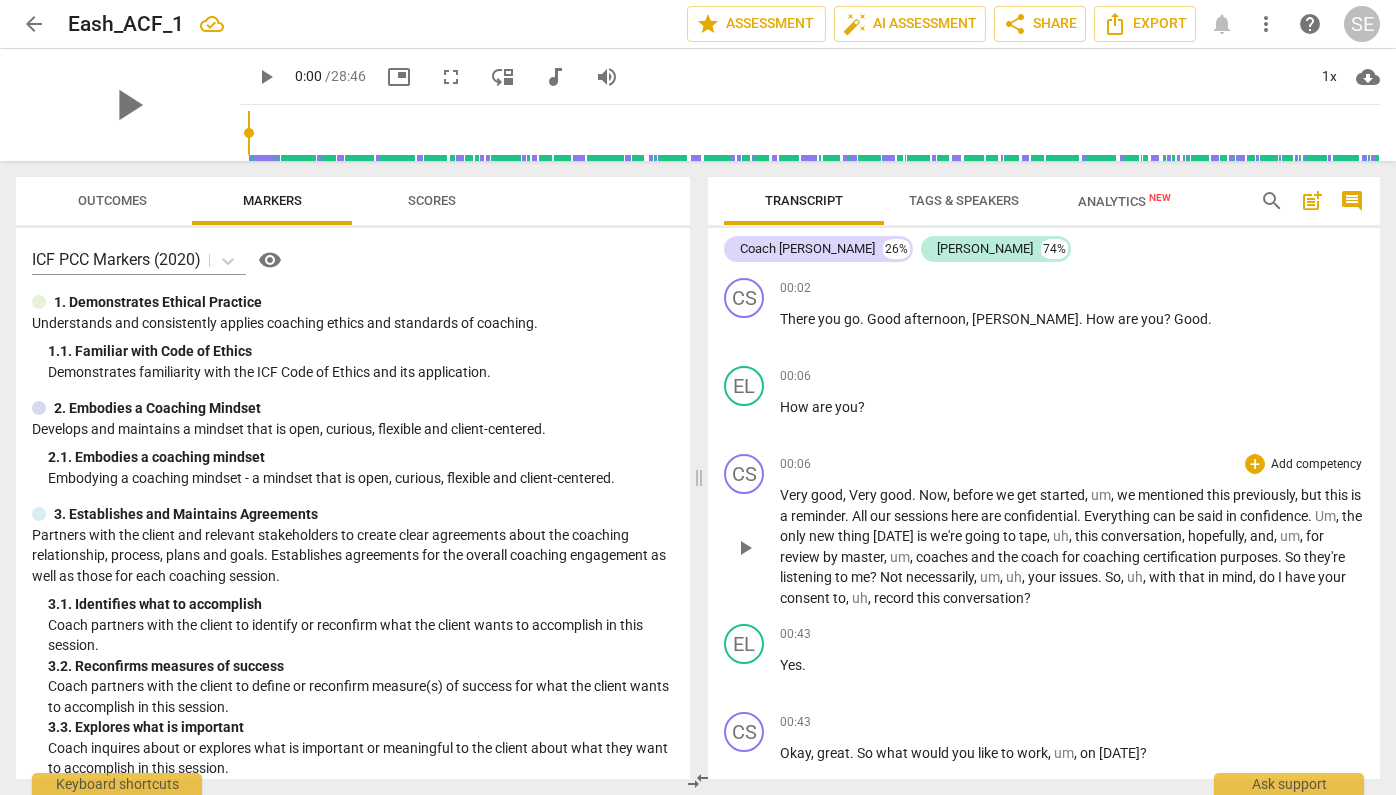 click on "+ Add competency" at bounding box center (1304, 464) 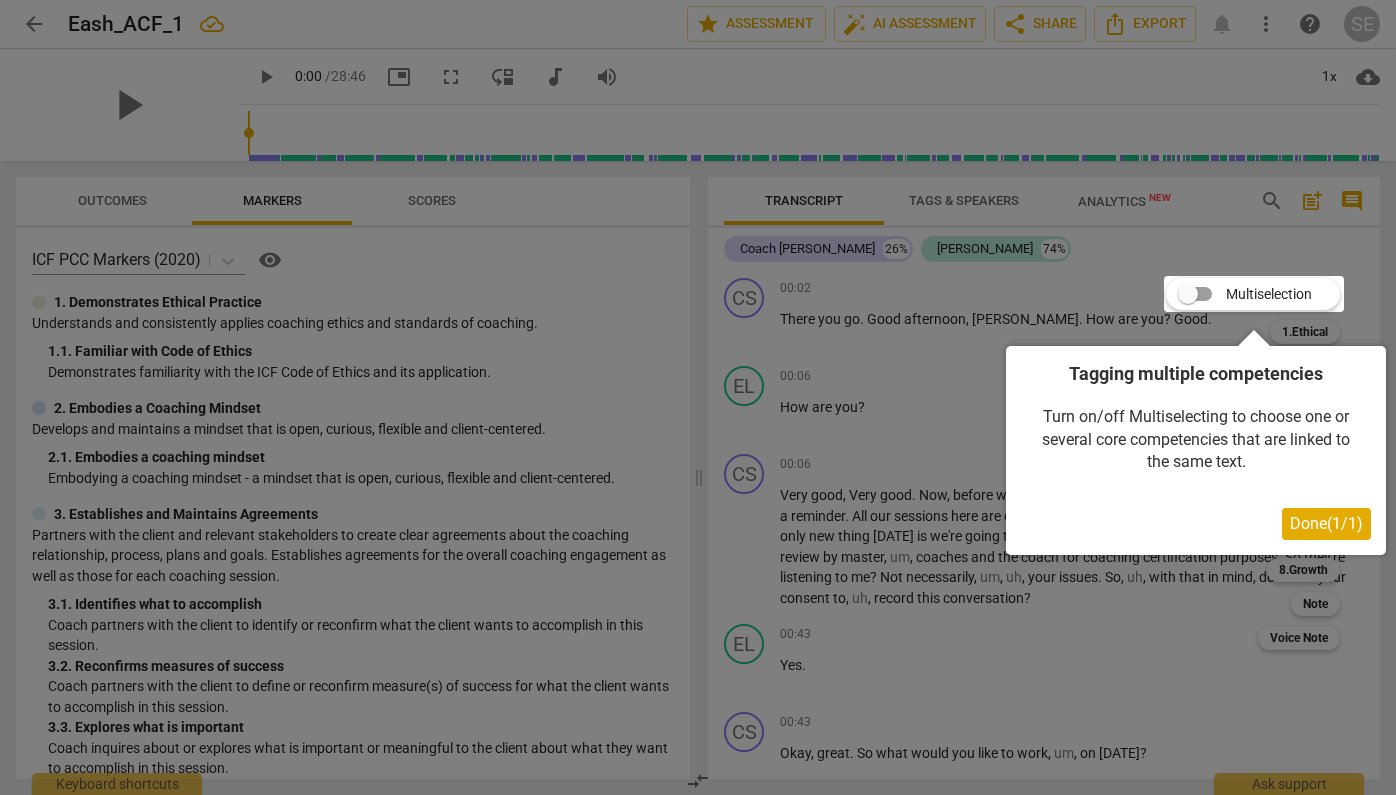 click on "Done  ( 1 / 1 )" at bounding box center (1326, 524) 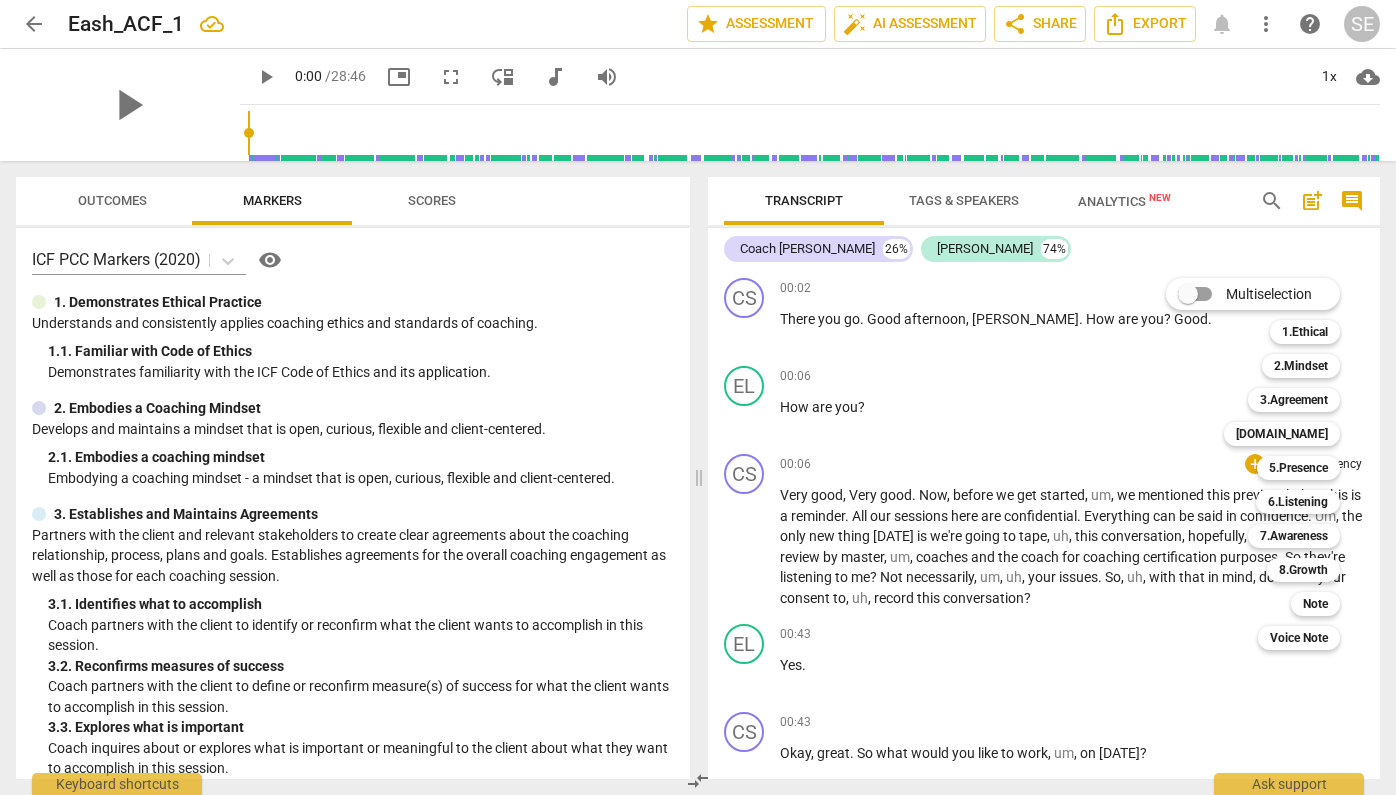 click at bounding box center [698, 397] 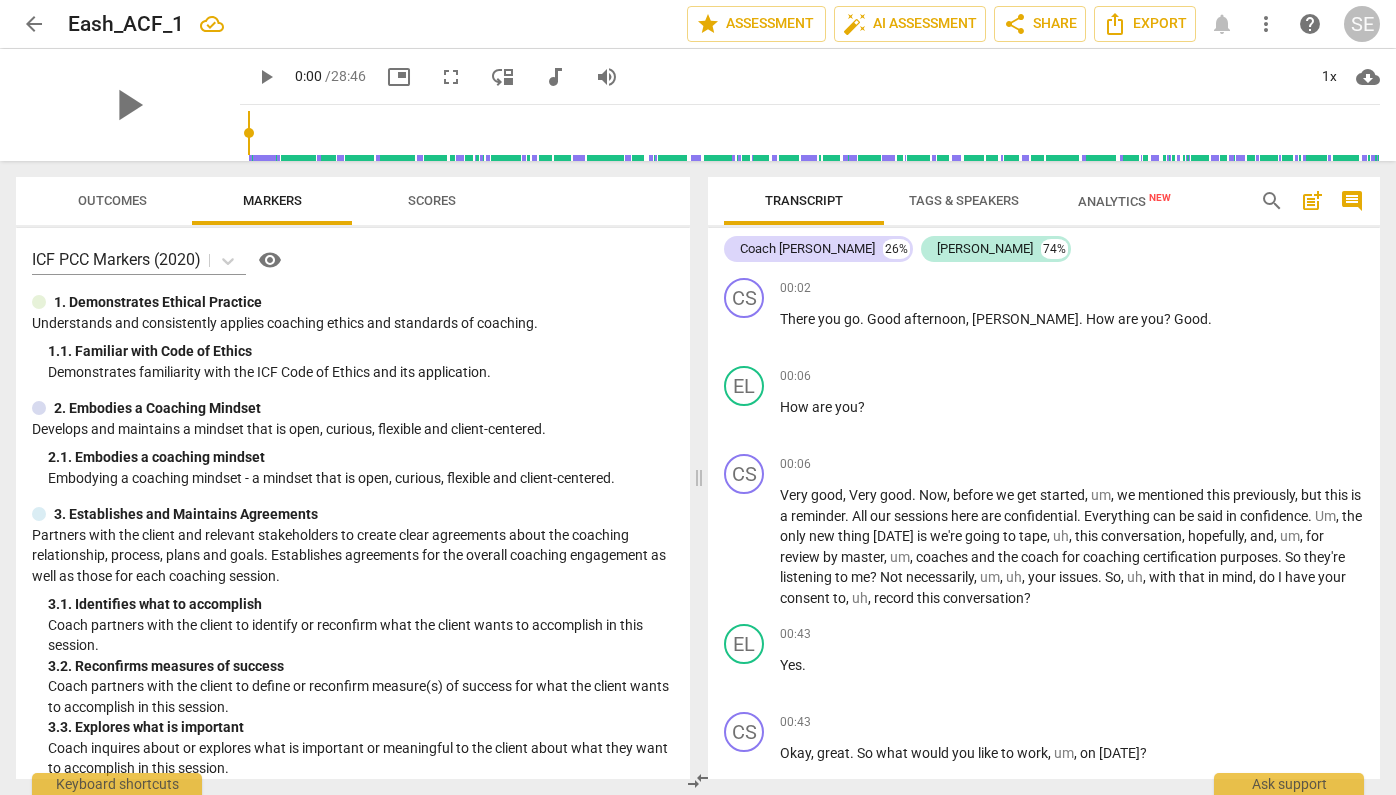 click on "Scores" at bounding box center [432, 200] 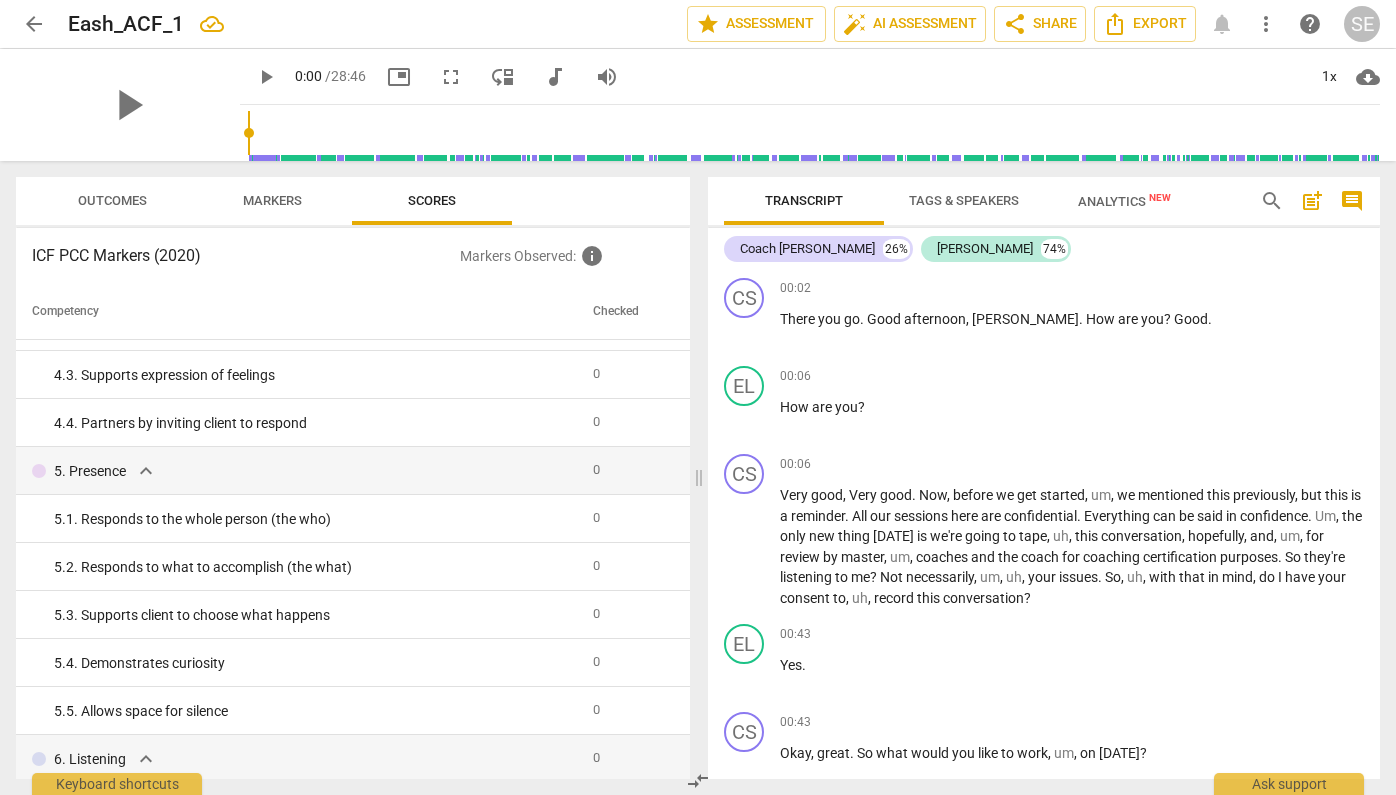 scroll, scrollTop: 0, scrollLeft: 0, axis: both 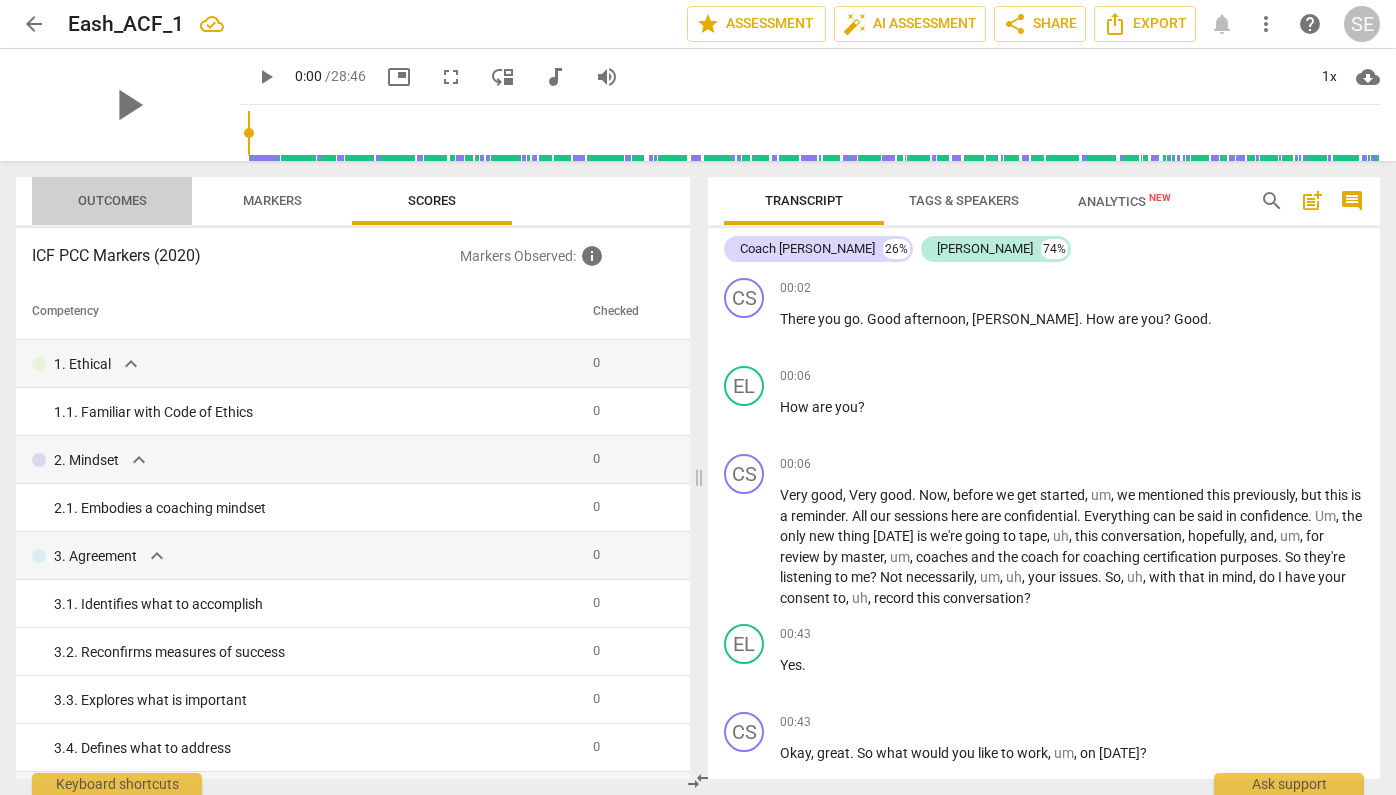 click on "Outcomes" at bounding box center (112, 200) 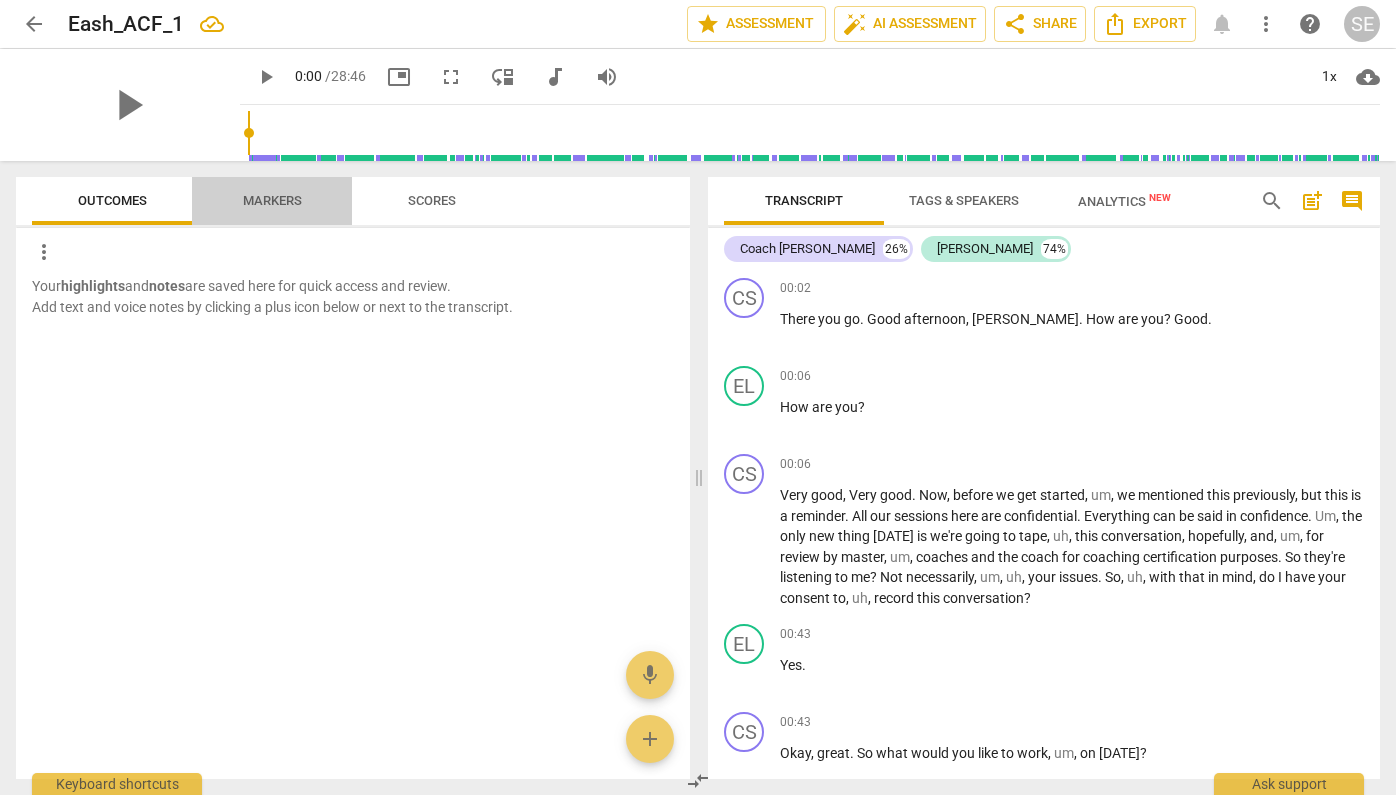 click on "Markers" at bounding box center [272, 200] 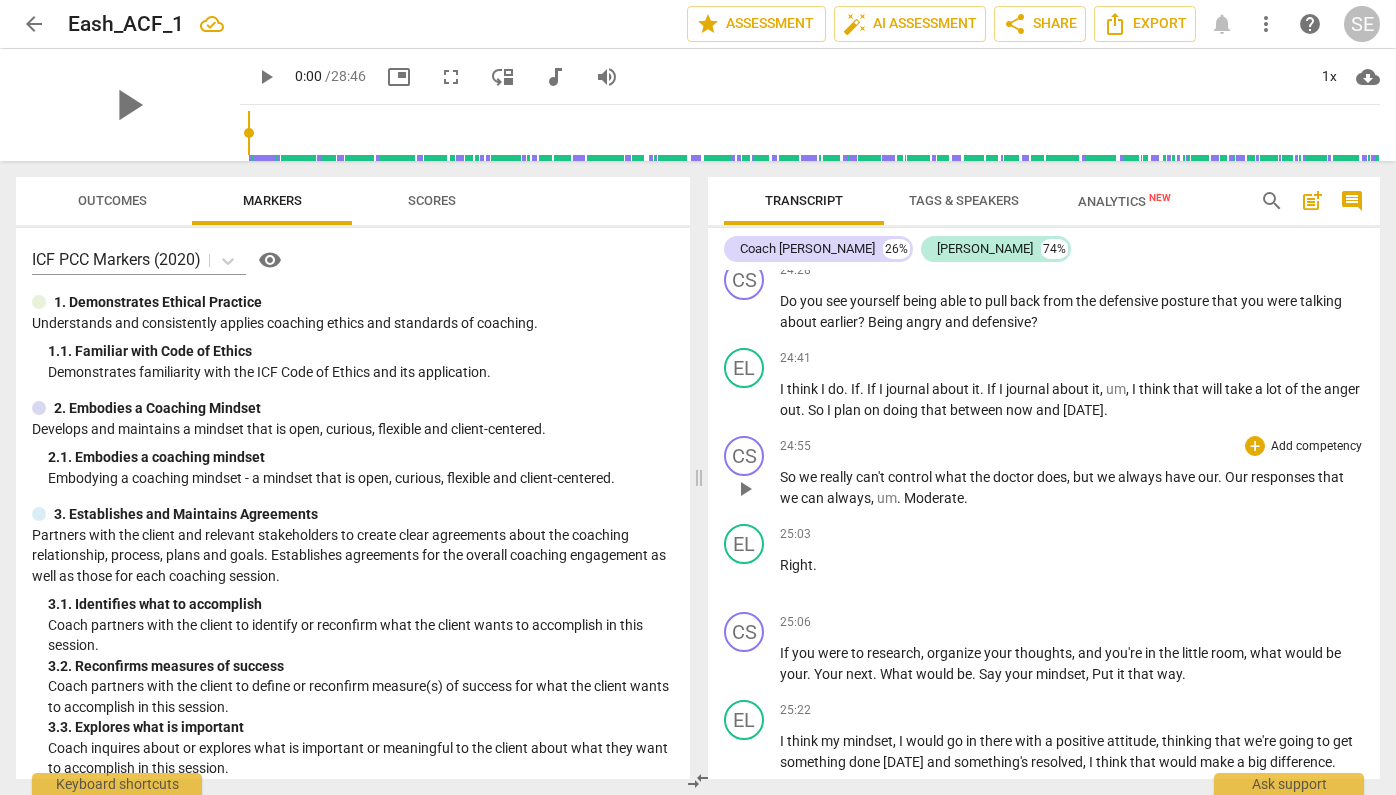 scroll, scrollTop: 8439, scrollLeft: 0, axis: vertical 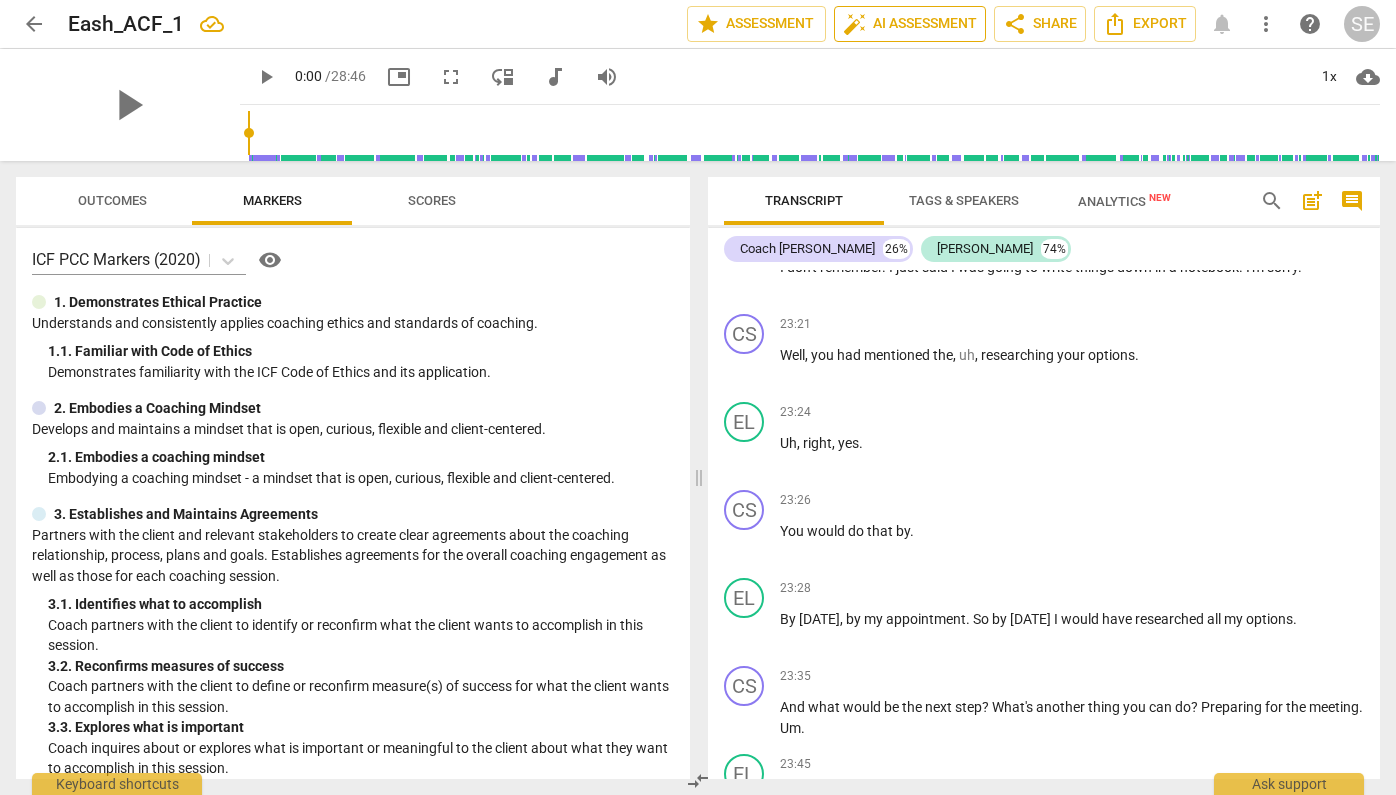 click on "auto_fix_high    AI Assessment" at bounding box center (910, 24) 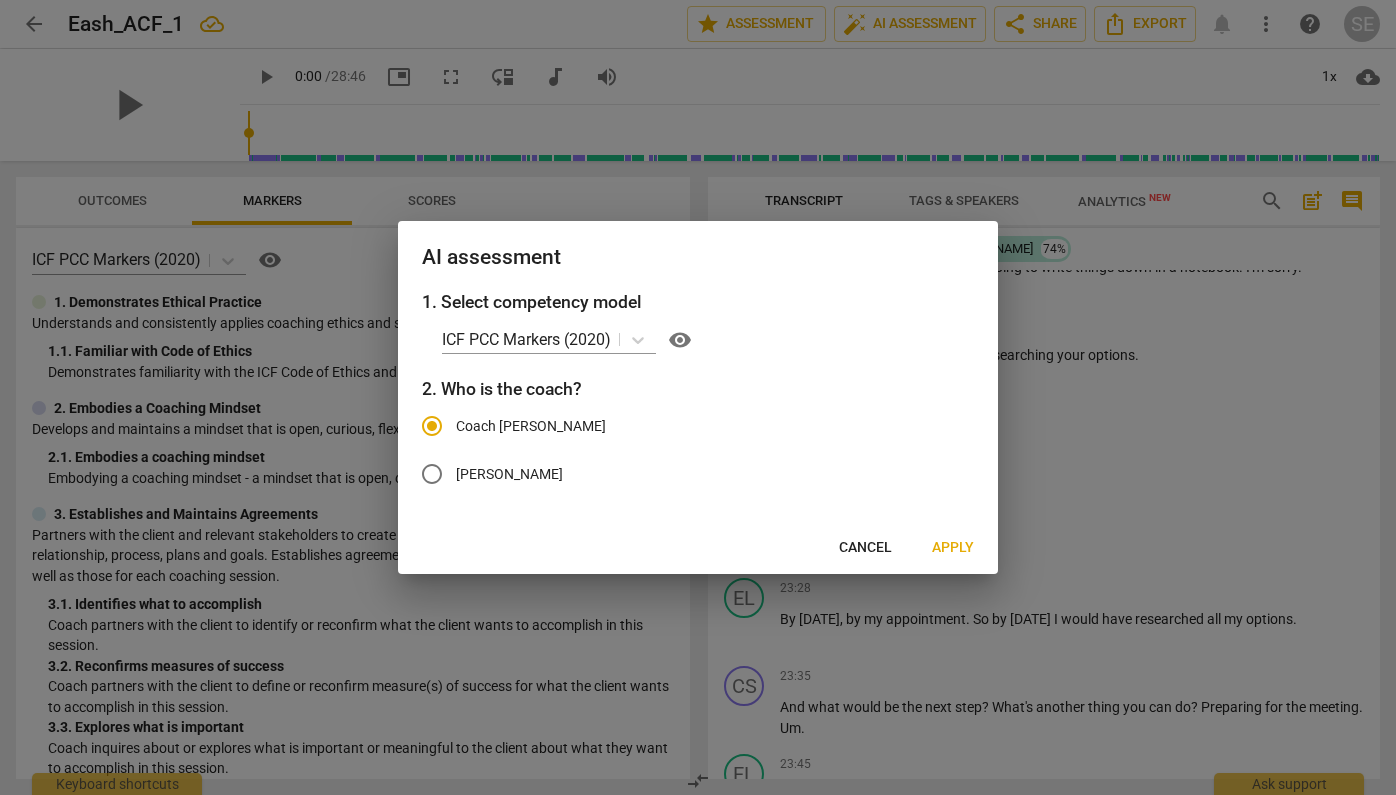 click on "Apply" at bounding box center (953, 548) 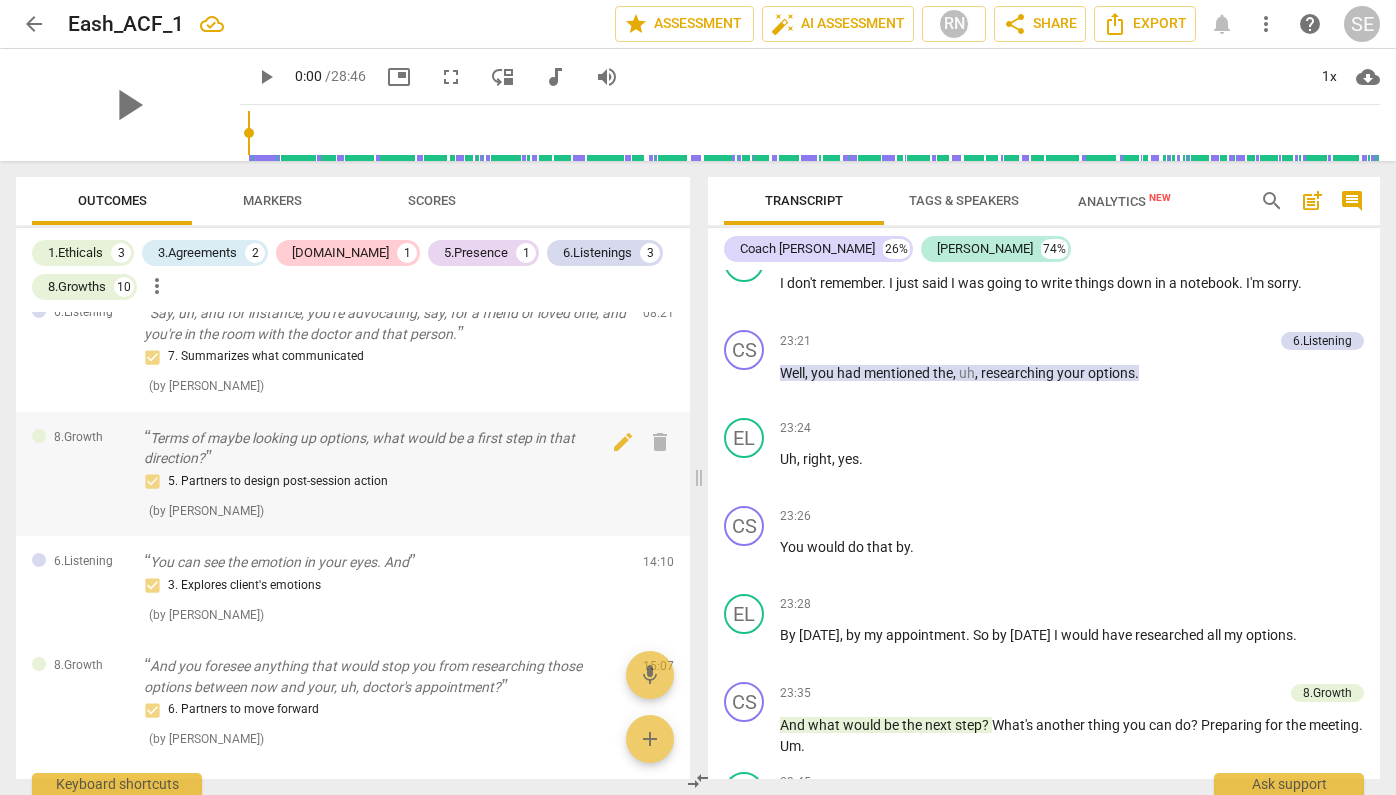 scroll, scrollTop: 929, scrollLeft: 0, axis: vertical 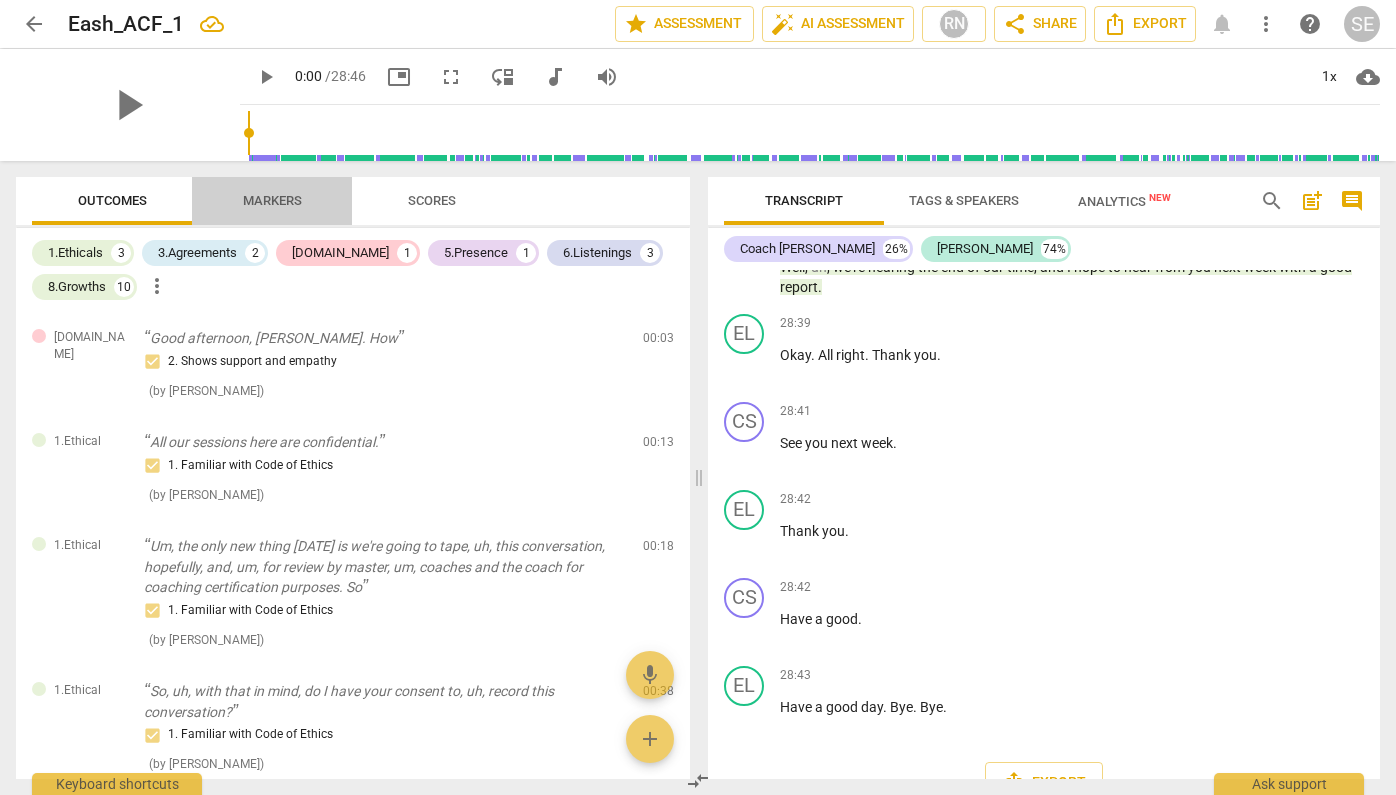 click on "Markers" at bounding box center (272, 201) 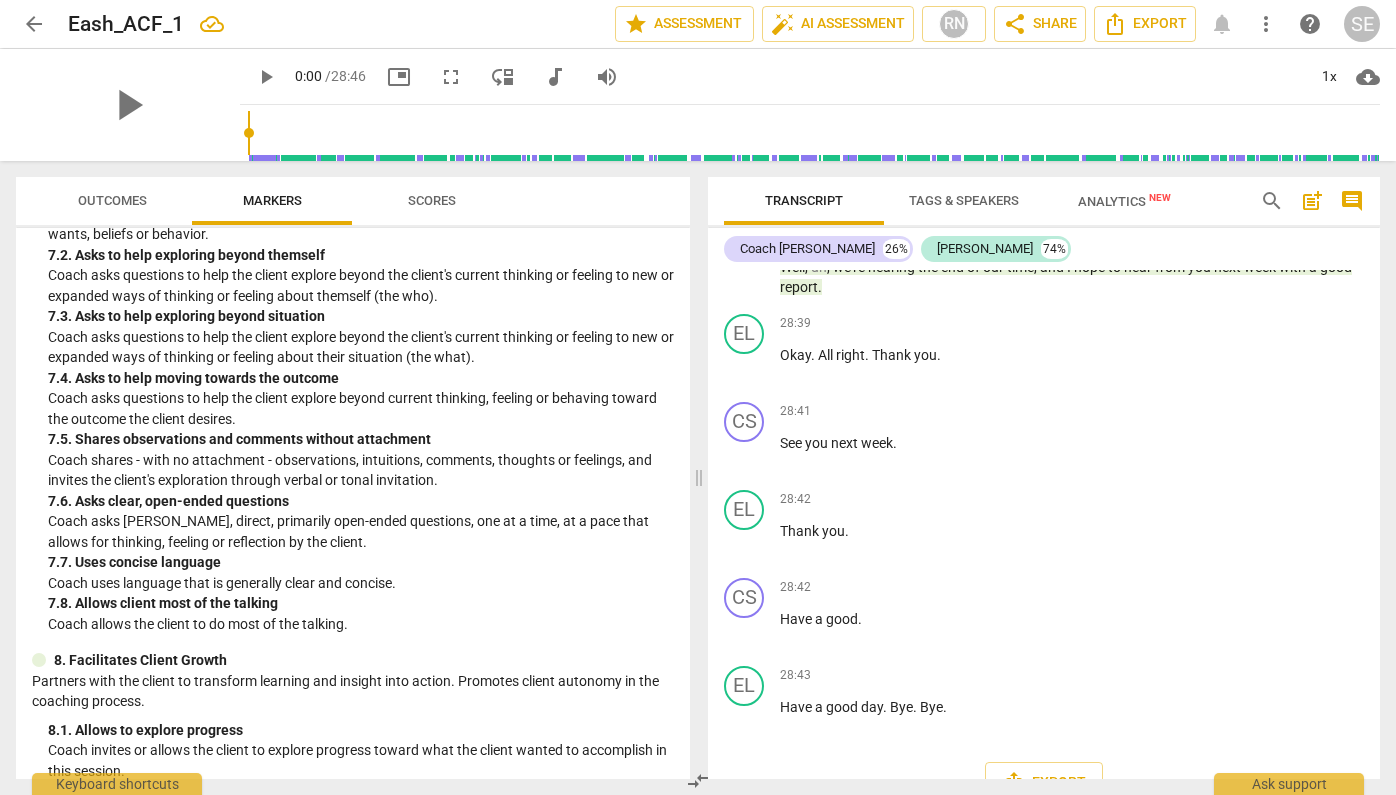 scroll, scrollTop: 2058, scrollLeft: 0, axis: vertical 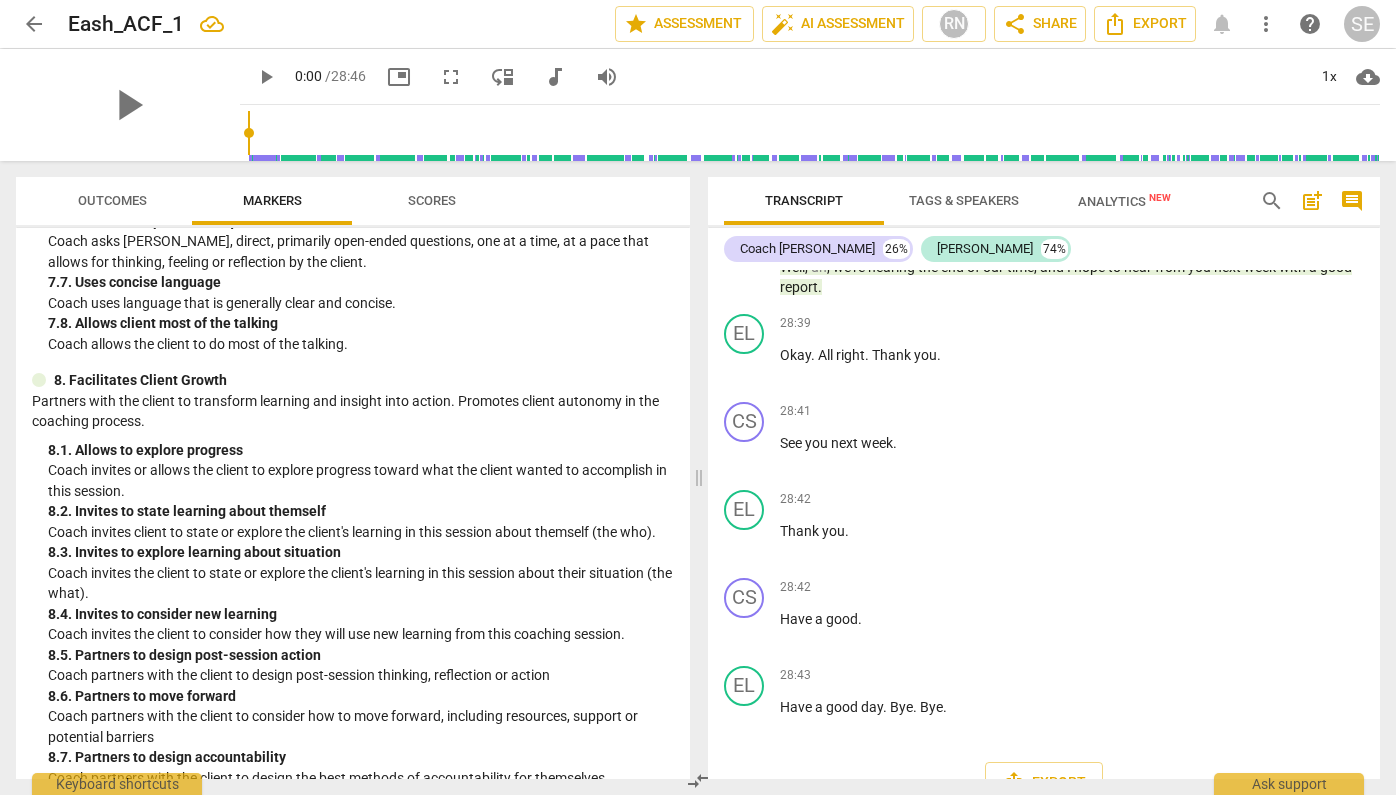 click on "Scores" at bounding box center (432, 201) 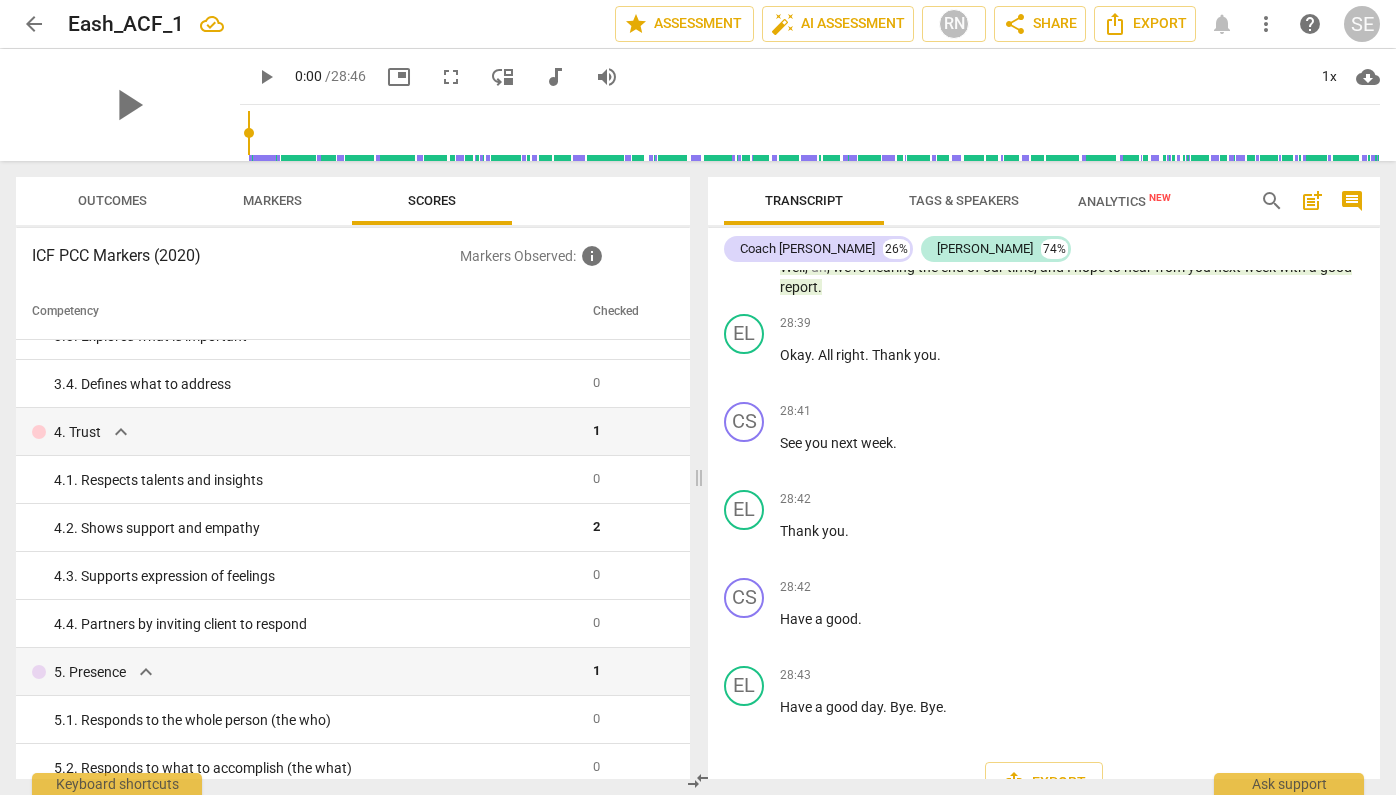 scroll, scrollTop: 378, scrollLeft: 0, axis: vertical 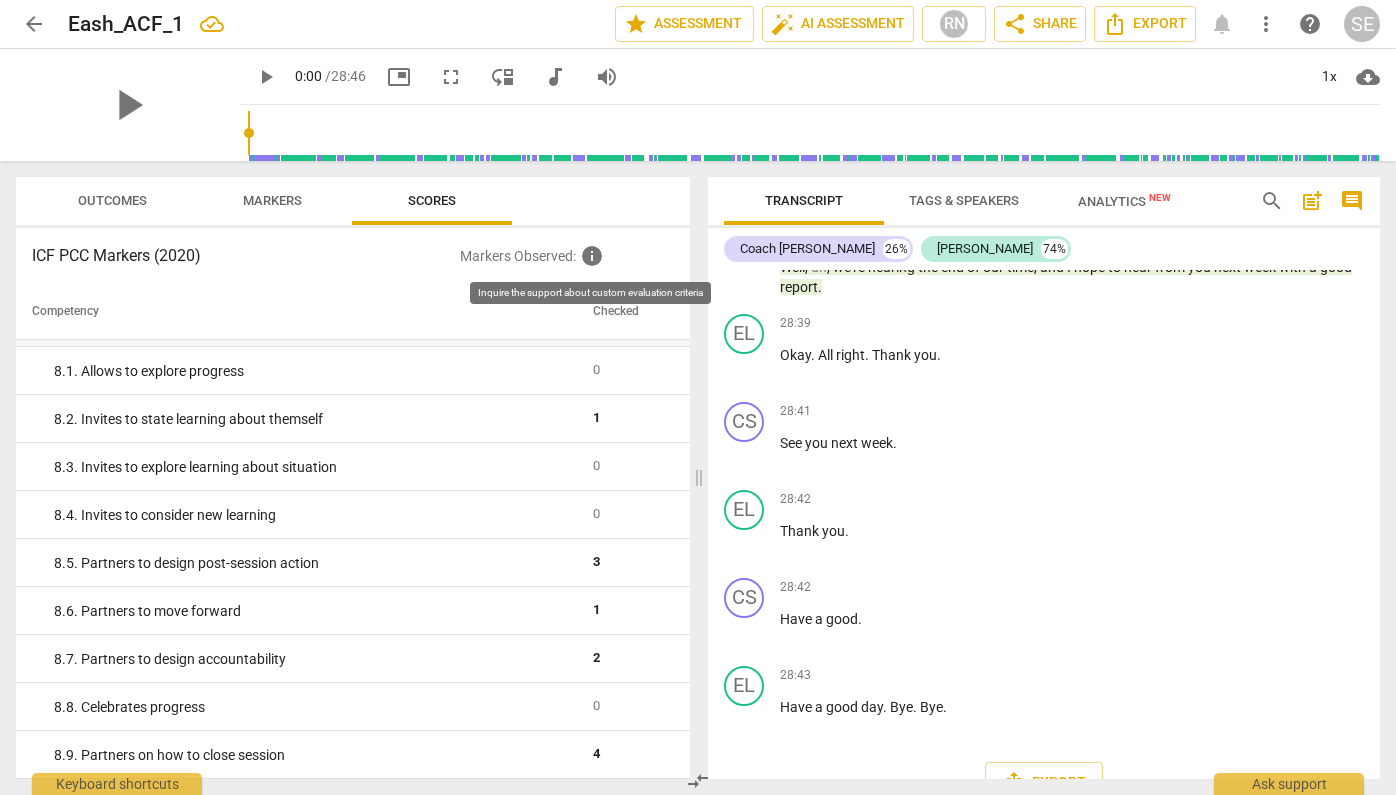 click on "info" at bounding box center [592, 256] 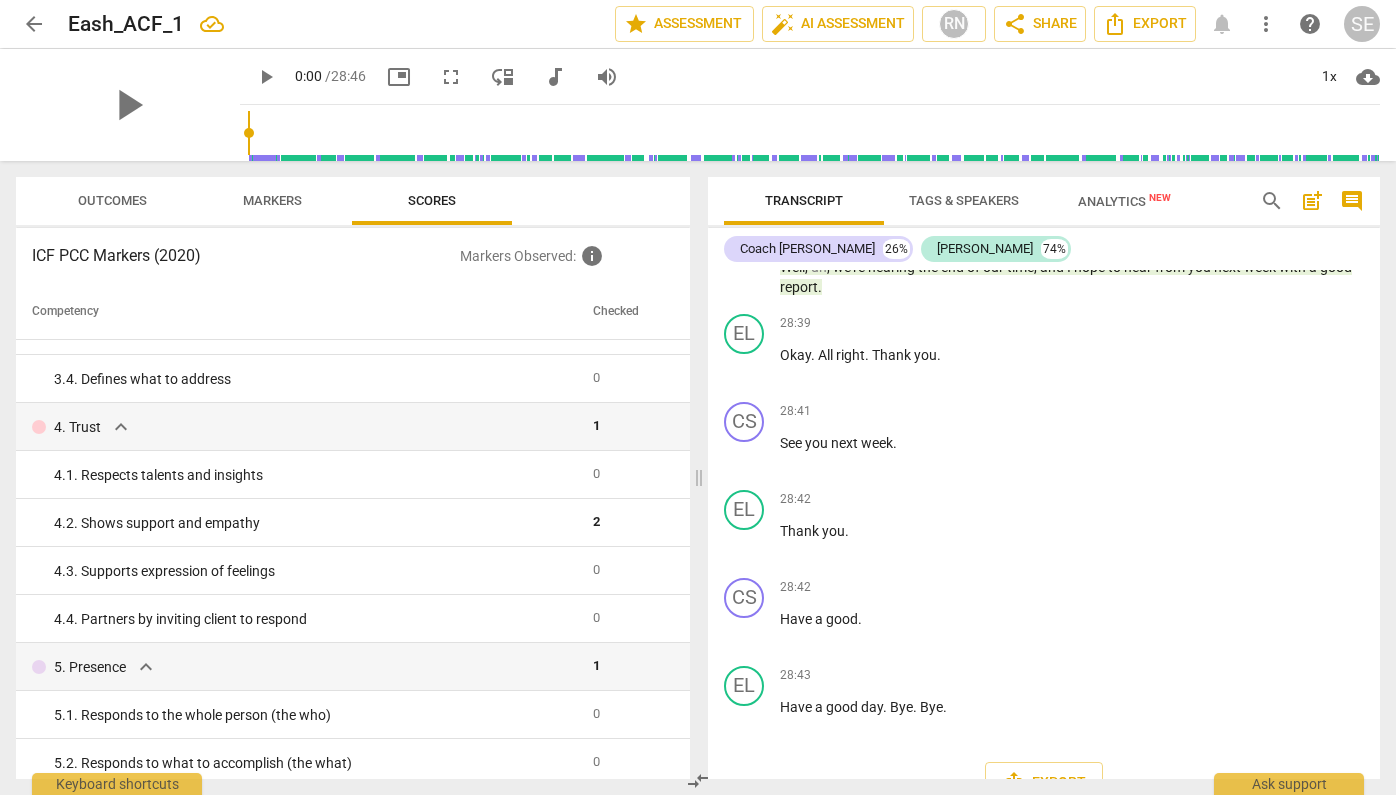 scroll, scrollTop: 0, scrollLeft: 0, axis: both 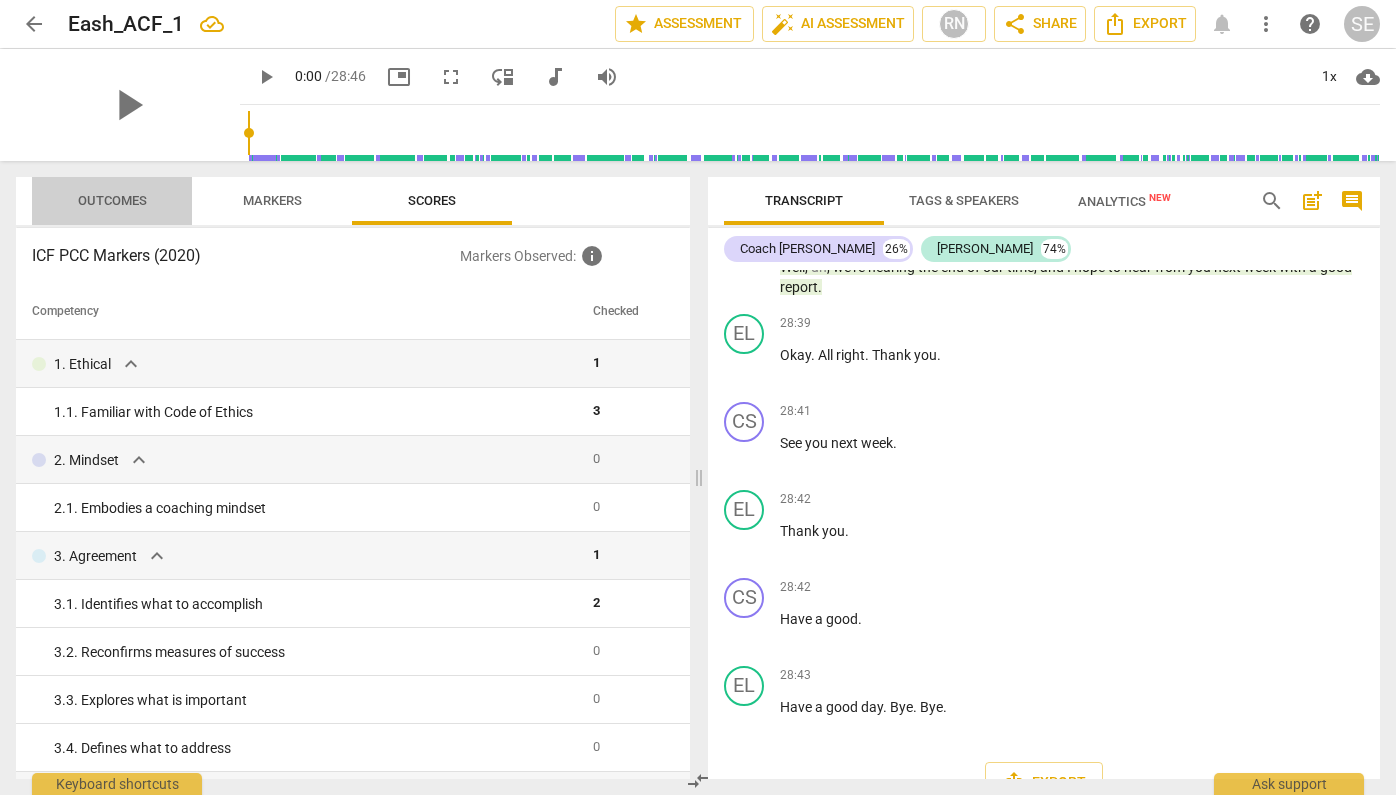 click on "Outcomes" at bounding box center [112, 200] 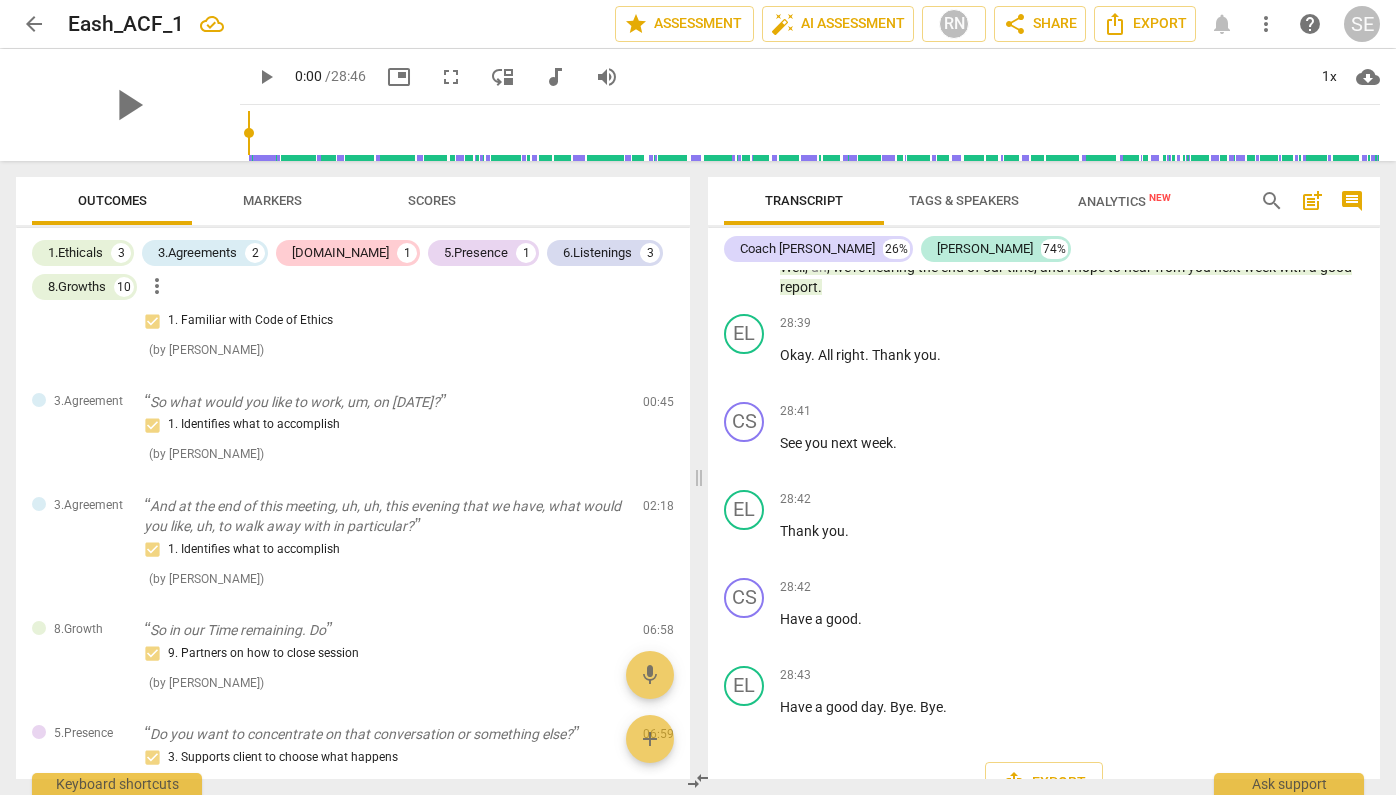 scroll, scrollTop: 0, scrollLeft: 0, axis: both 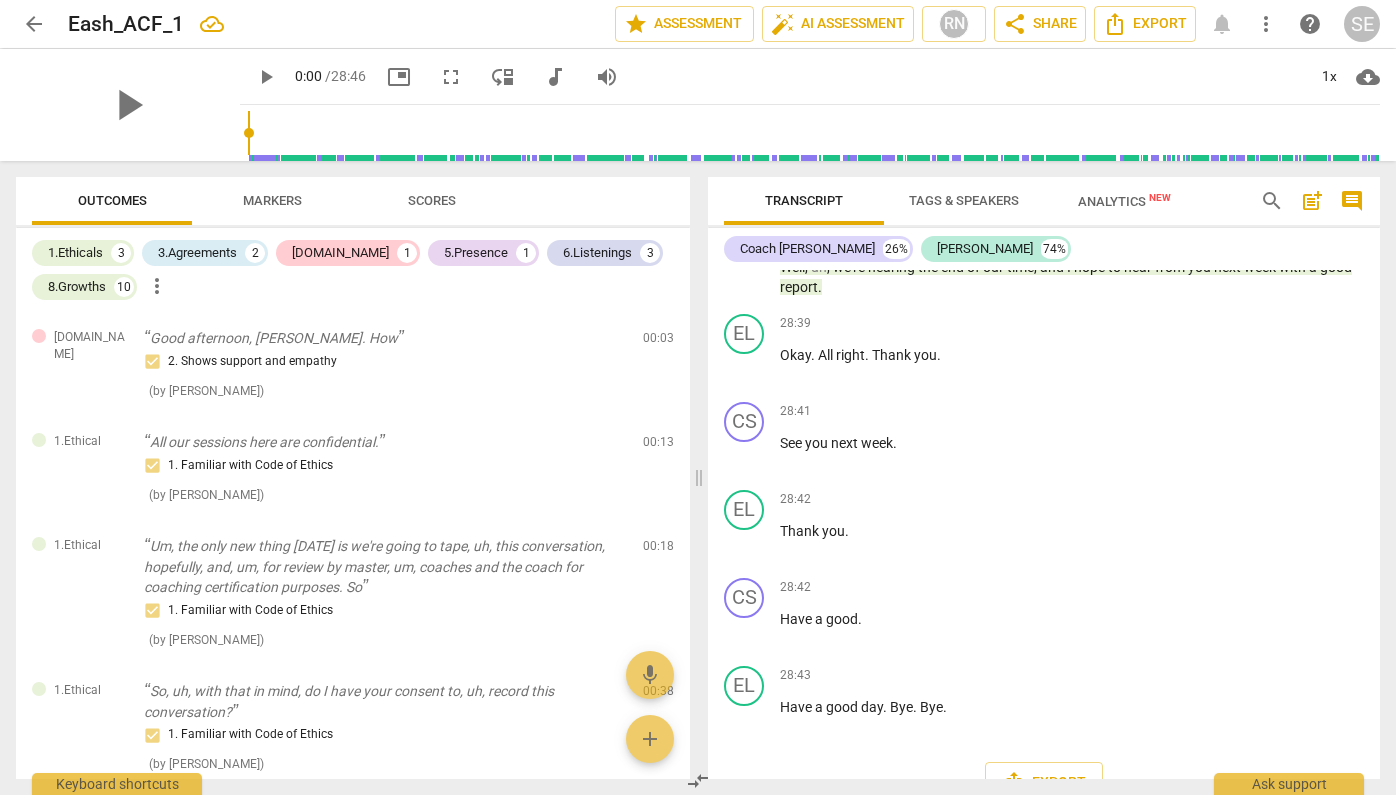 click on "Analytics   New" at bounding box center (1124, 201) 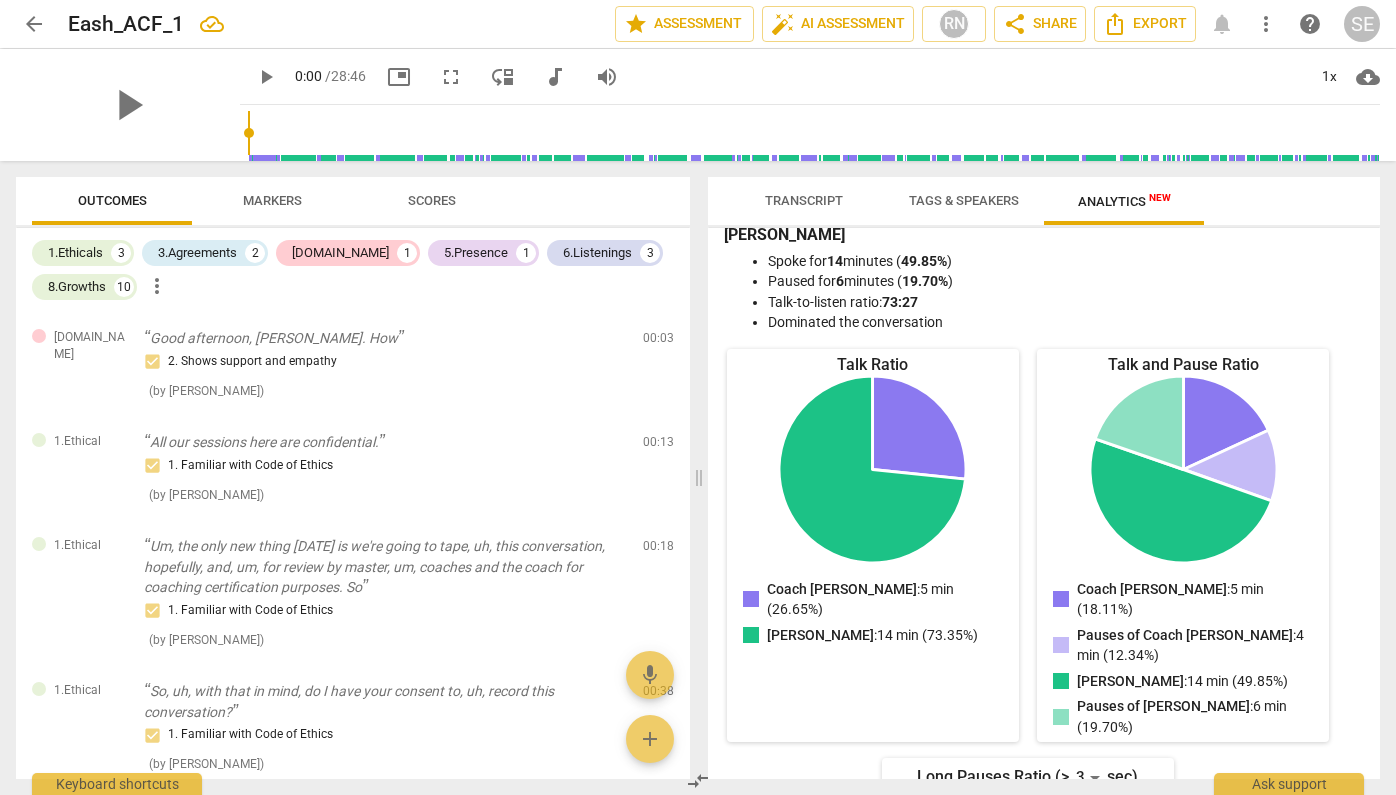 scroll, scrollTop: 0, scrollLeft: 0, axis: both 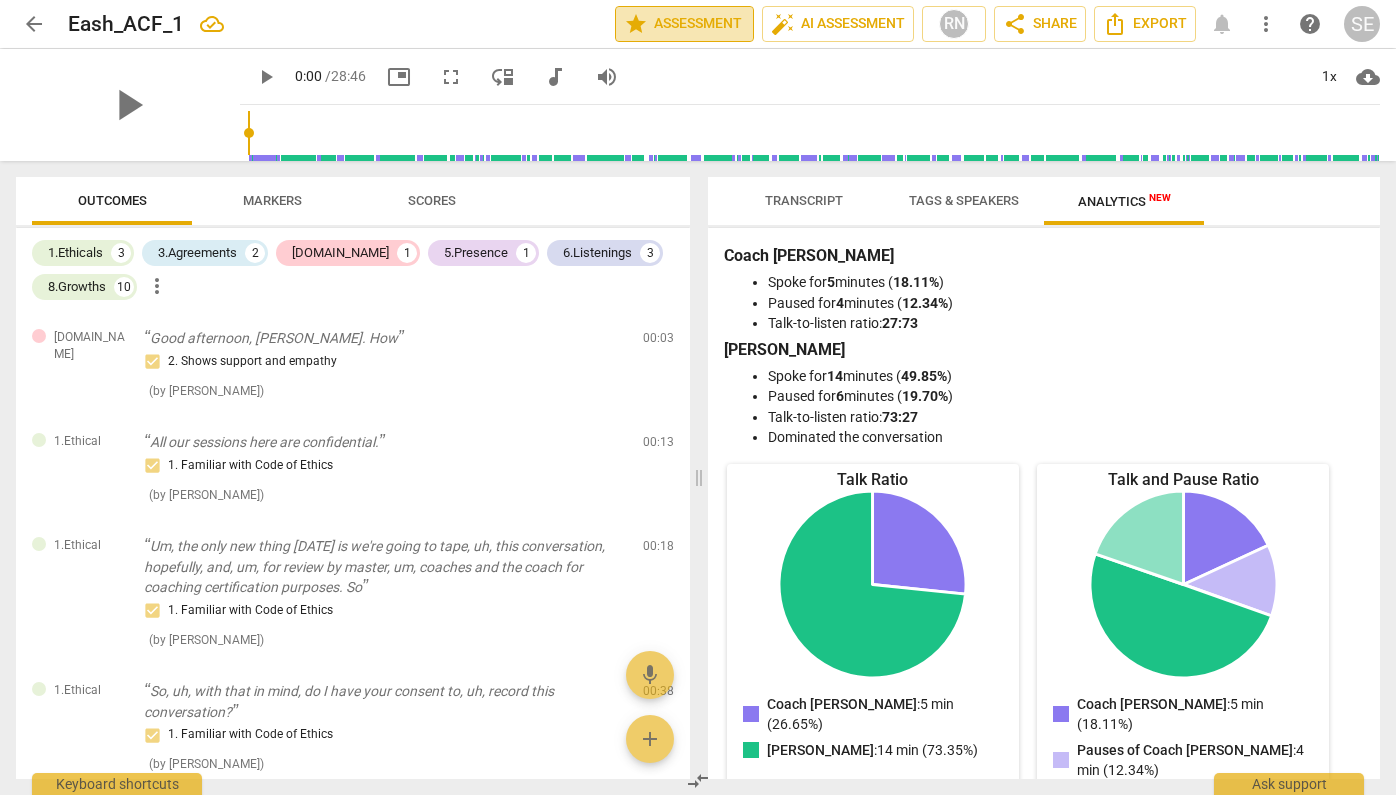 click on "star    Assessment" at bounding box center (684, 24) 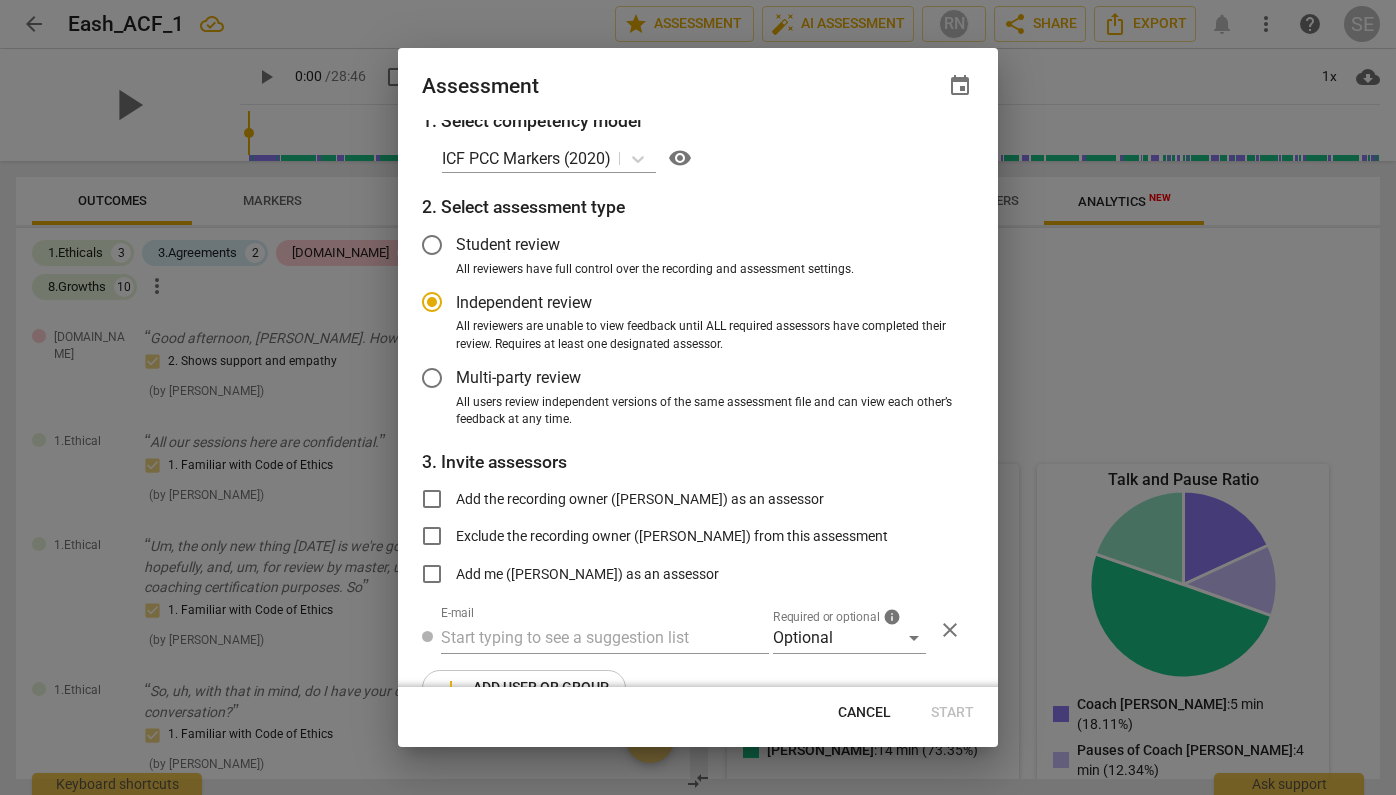 scroll, scrollTop: 0, scrollLeft: 0, axis: both 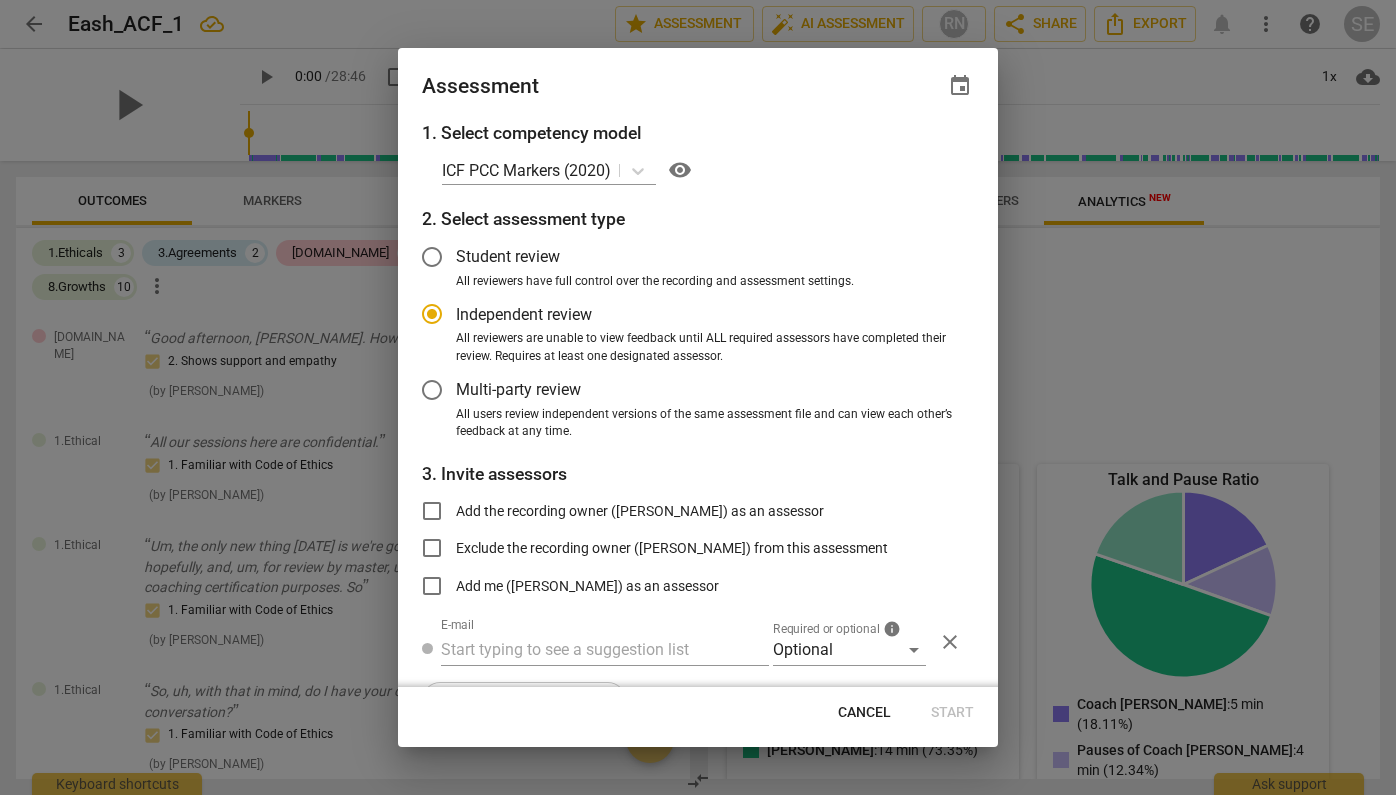 click on "Cancel" at bounding box center (864, 713) 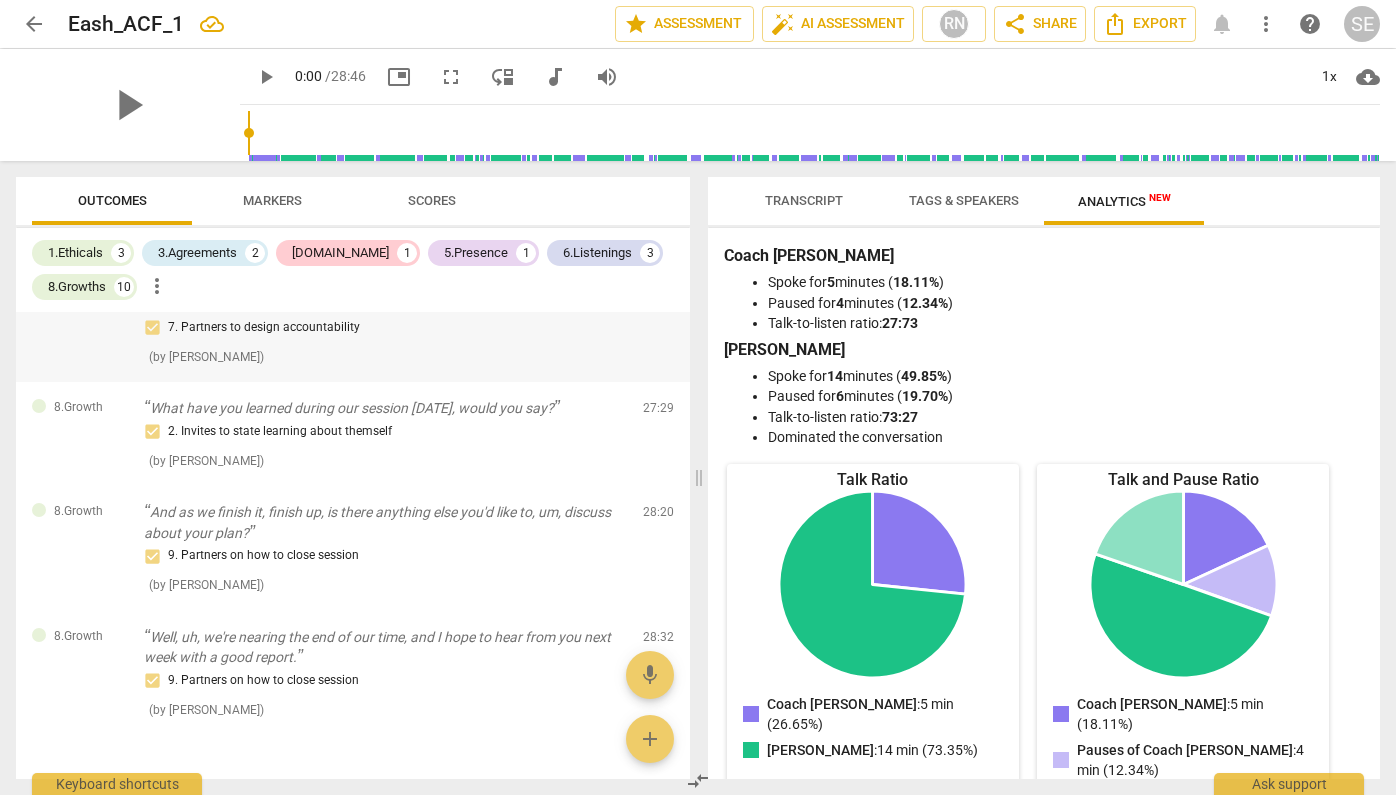 scroll, scrollTop: 1893, scrollLeft: 0, axis: vertical 